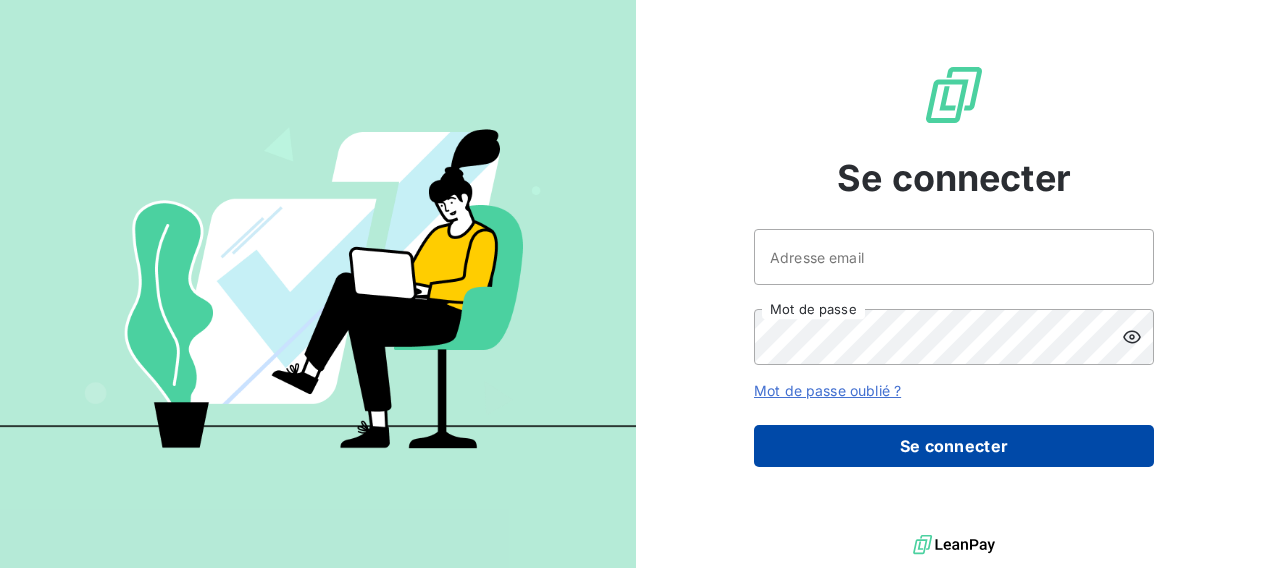 scroll, scrollTop: 0, scrollLeft: 0, axis: both 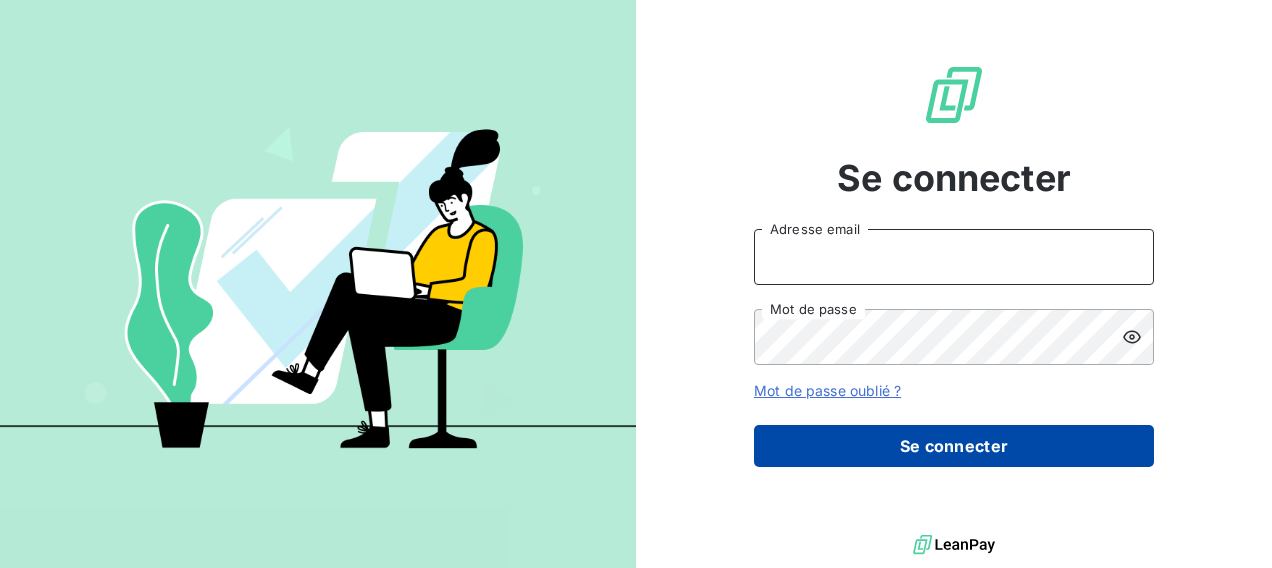 type on "audrey.vignal@lpgsystems.com" 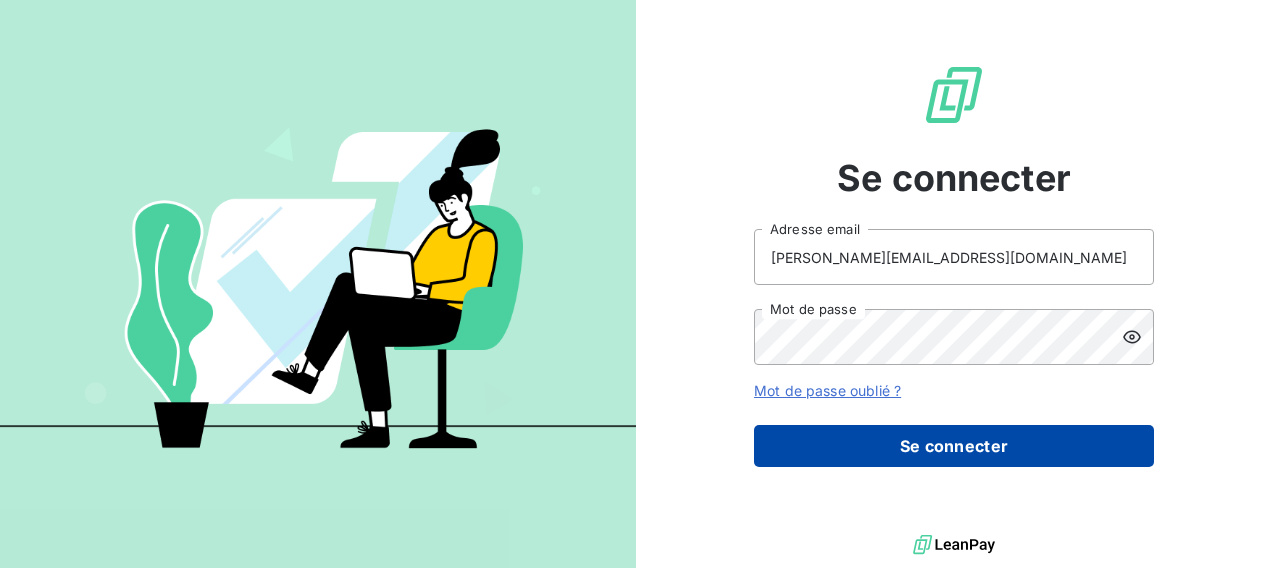 click on "Se connecter" at bounding box center (954, 446) 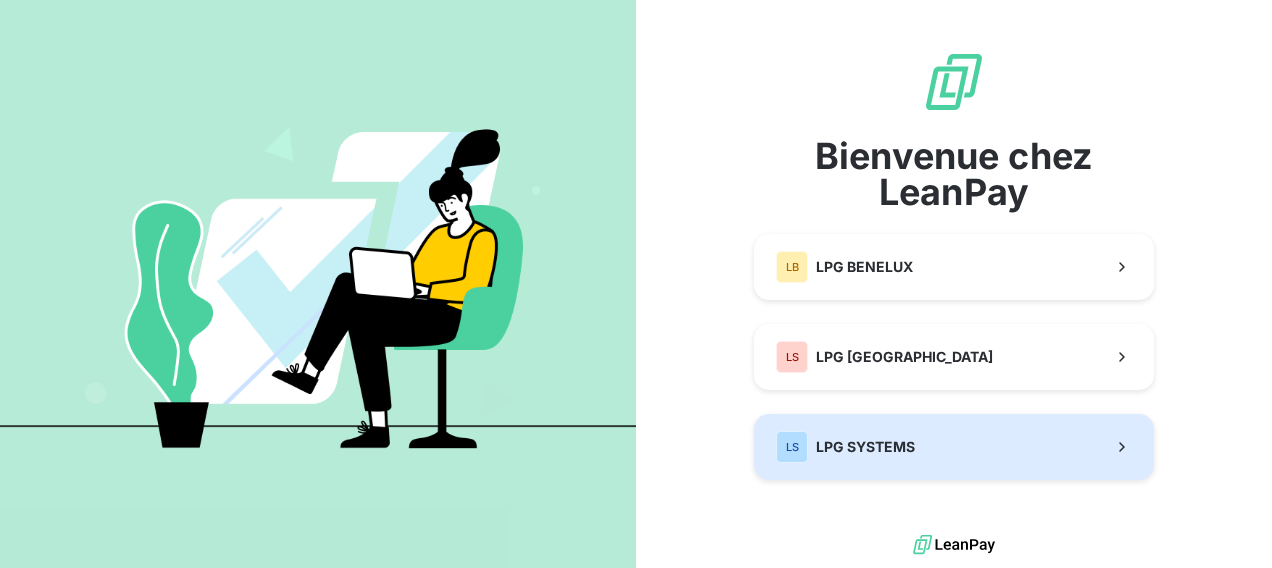 click on "LS LPG SYSTEMS" at bounding box center (954, 447) 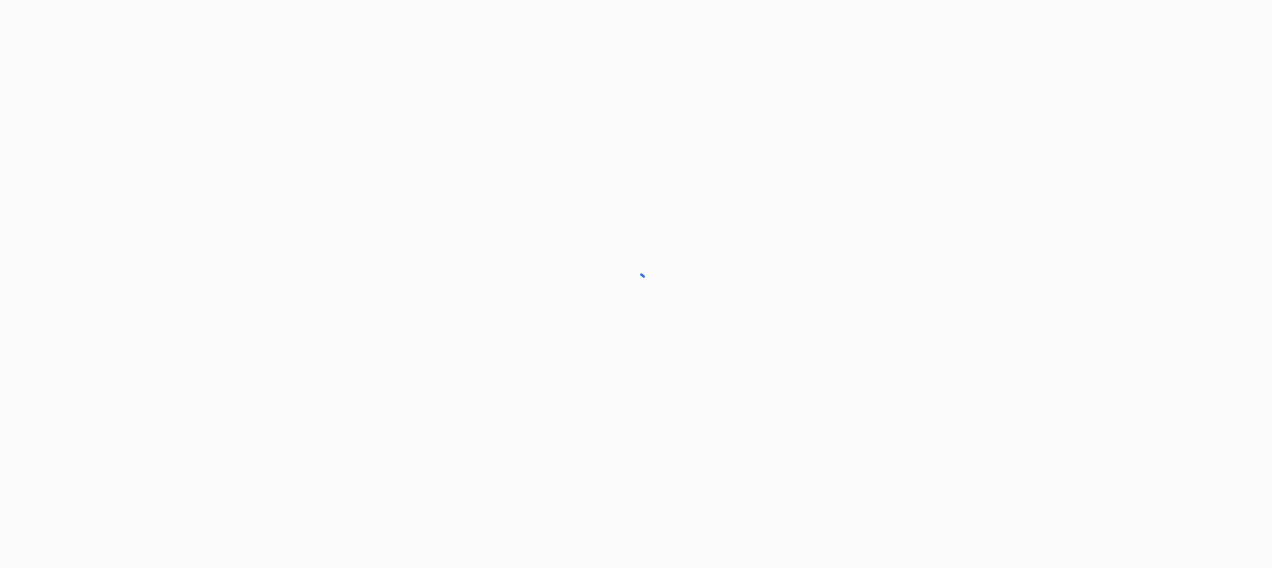 scroll, scrollTop: 0, scrollLeft: 0, axis: both 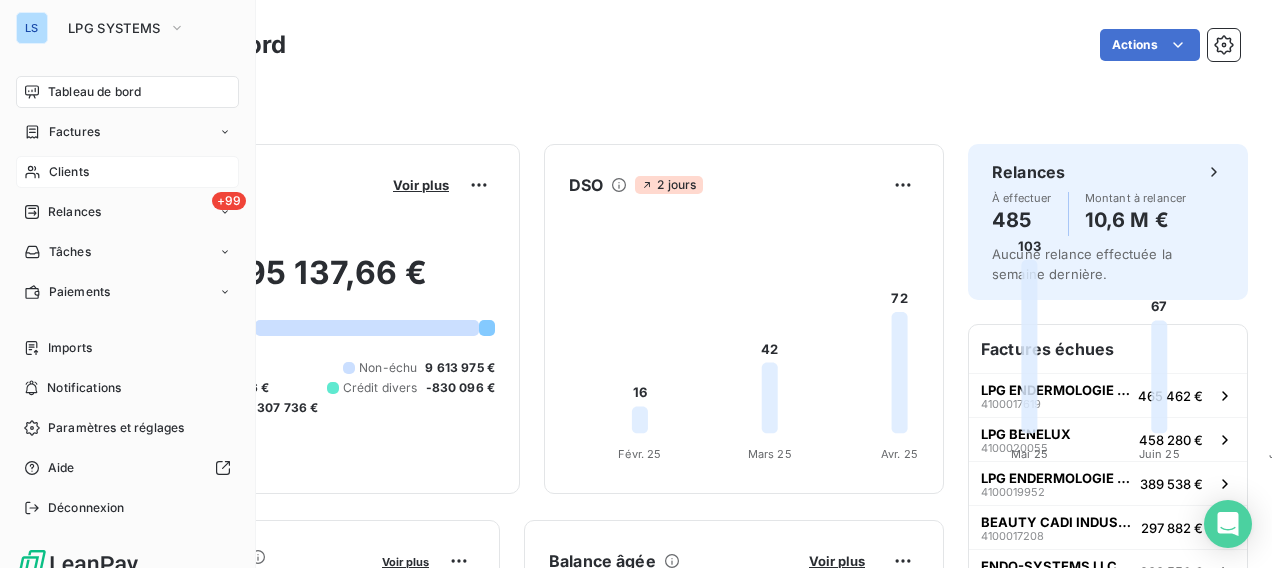 click on "Clients" at bounding box center [69, 172] 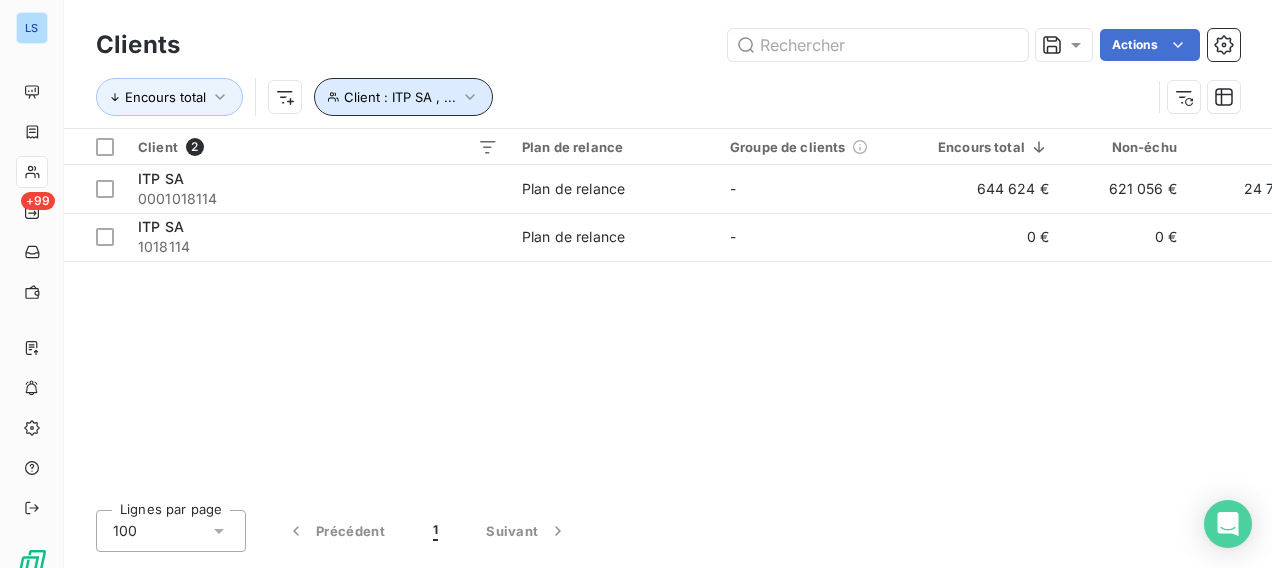 click 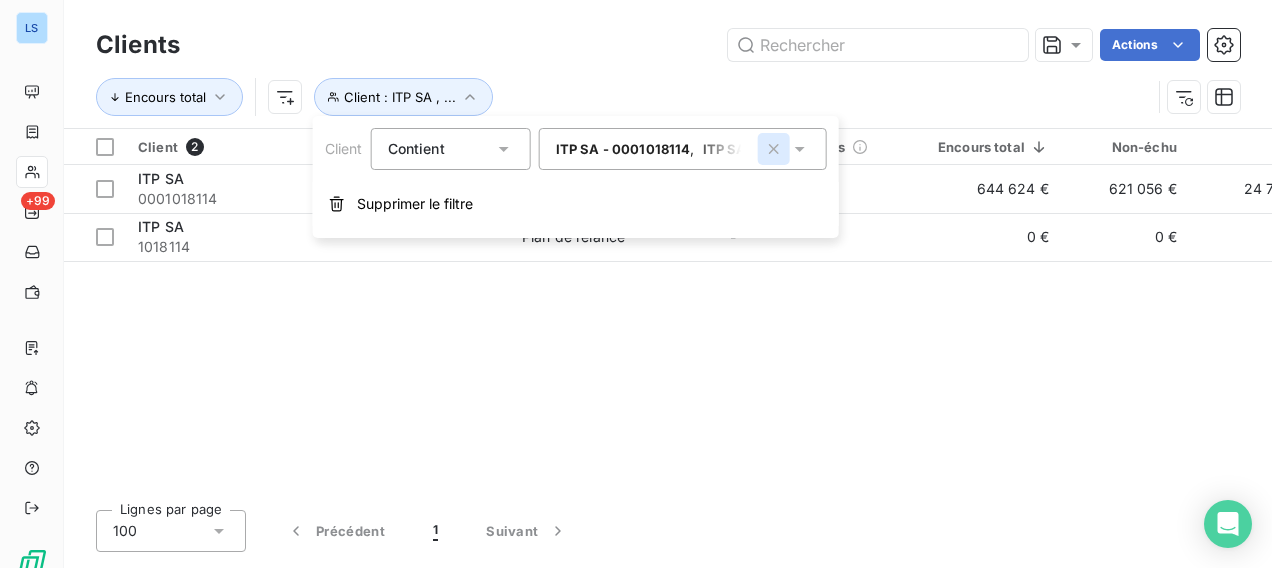 click 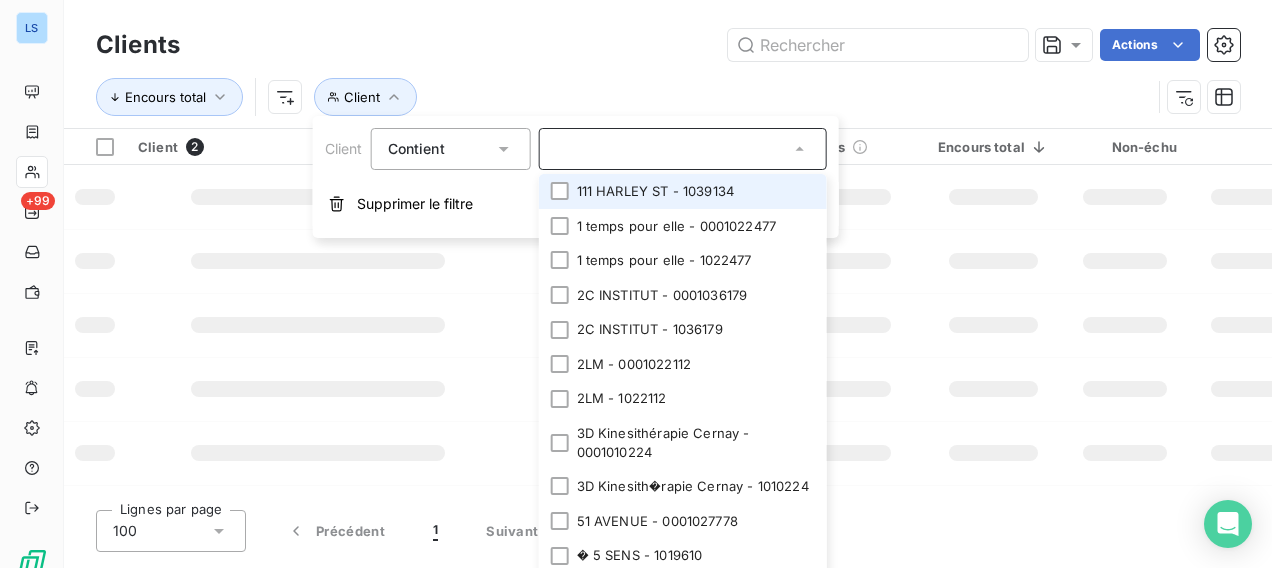 click on "Actions" at bounding box center [722, 45] 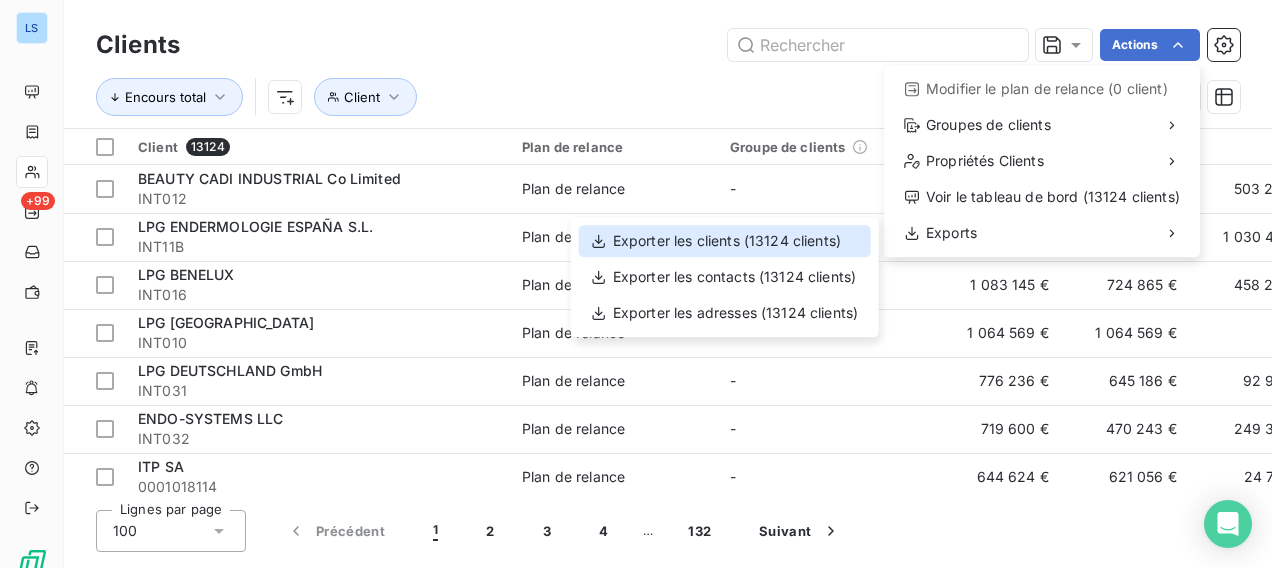 click on "Exporter les clients (13124 clients)" at bounding box center (725, 241) 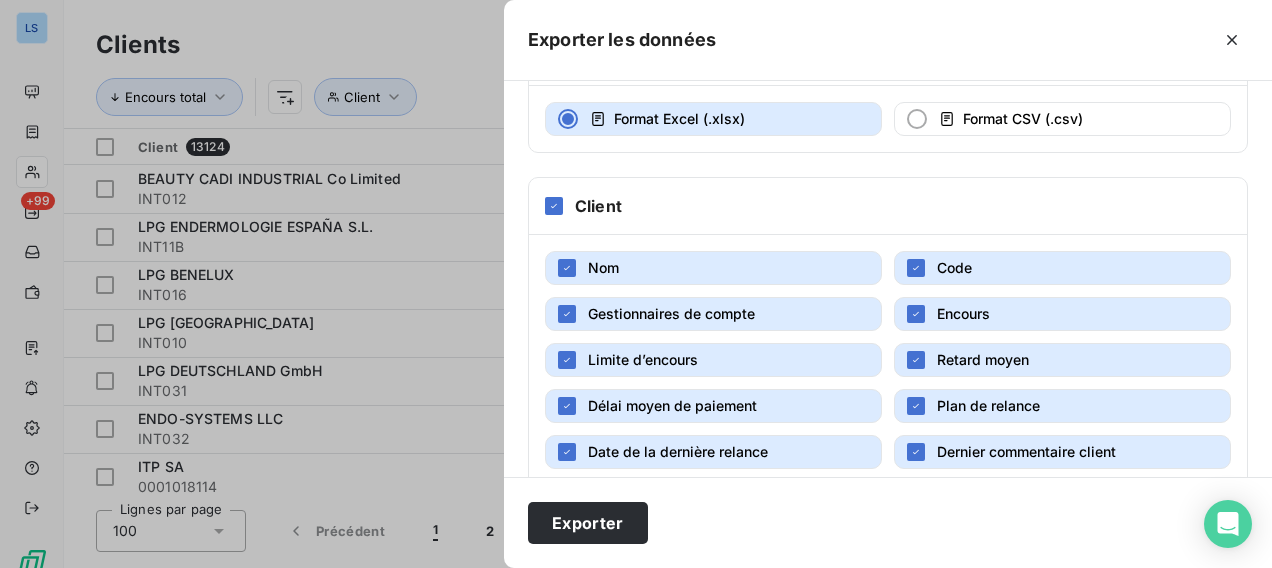 scroll, scrollTop: 200, scrollLeft: 0, axis: vertical 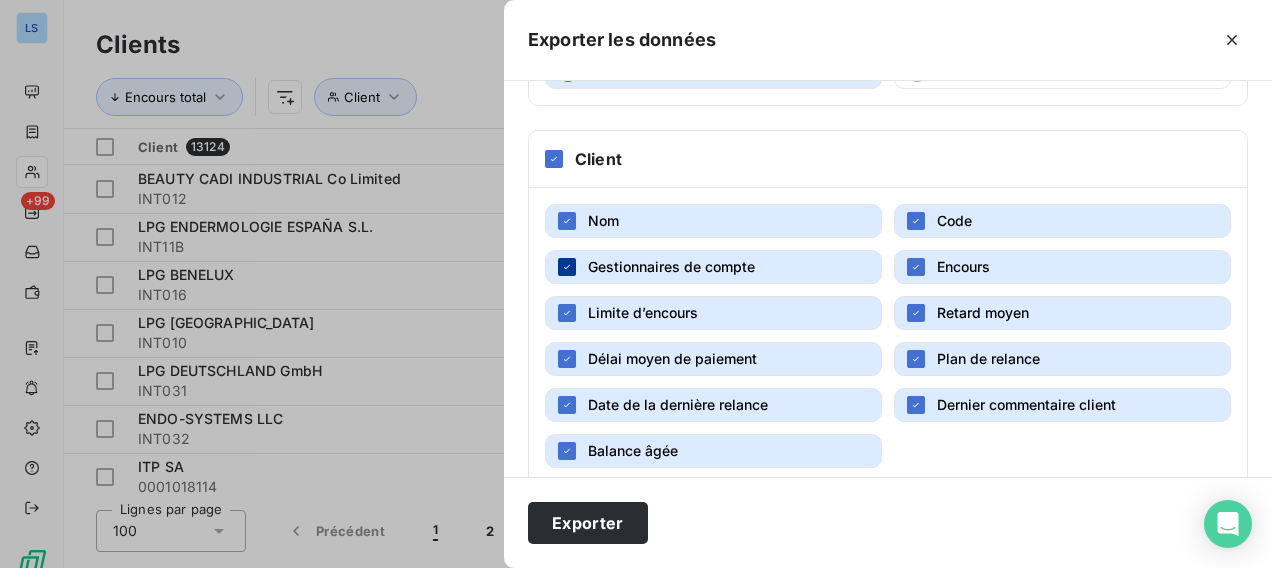 click 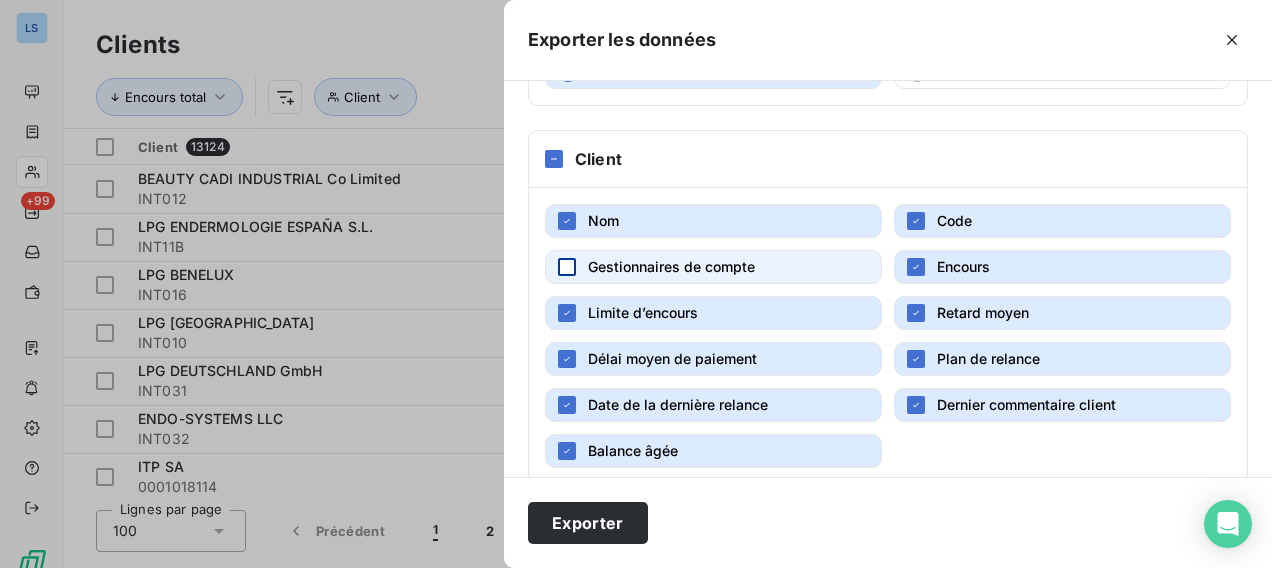 click on "Limite d’encours" at bounding box center (713, 313) 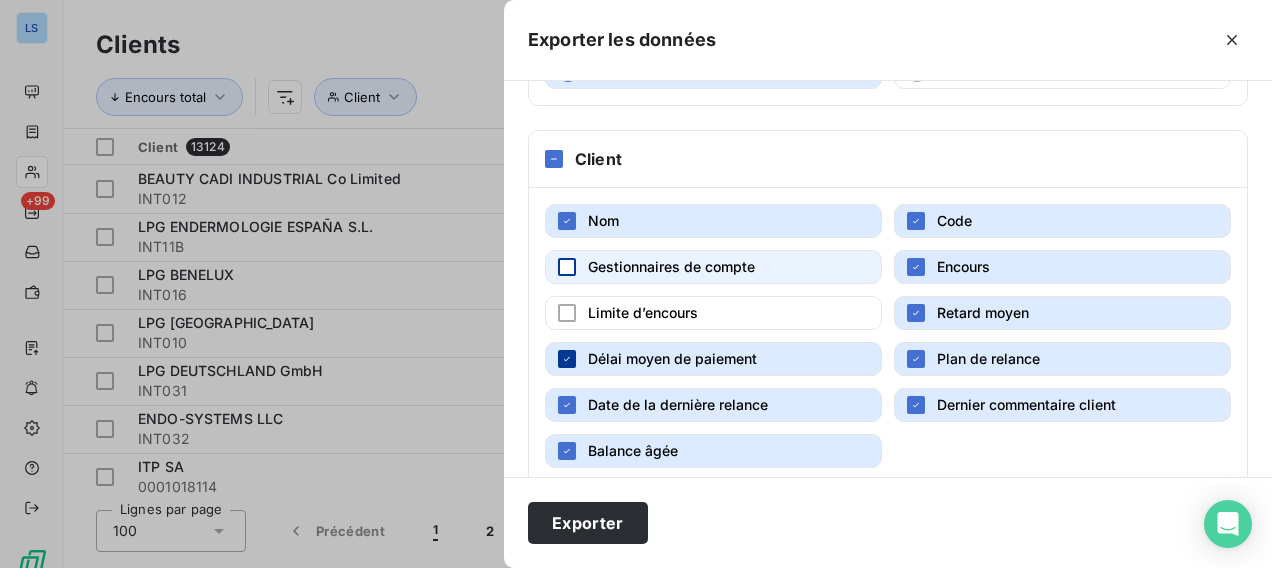 click 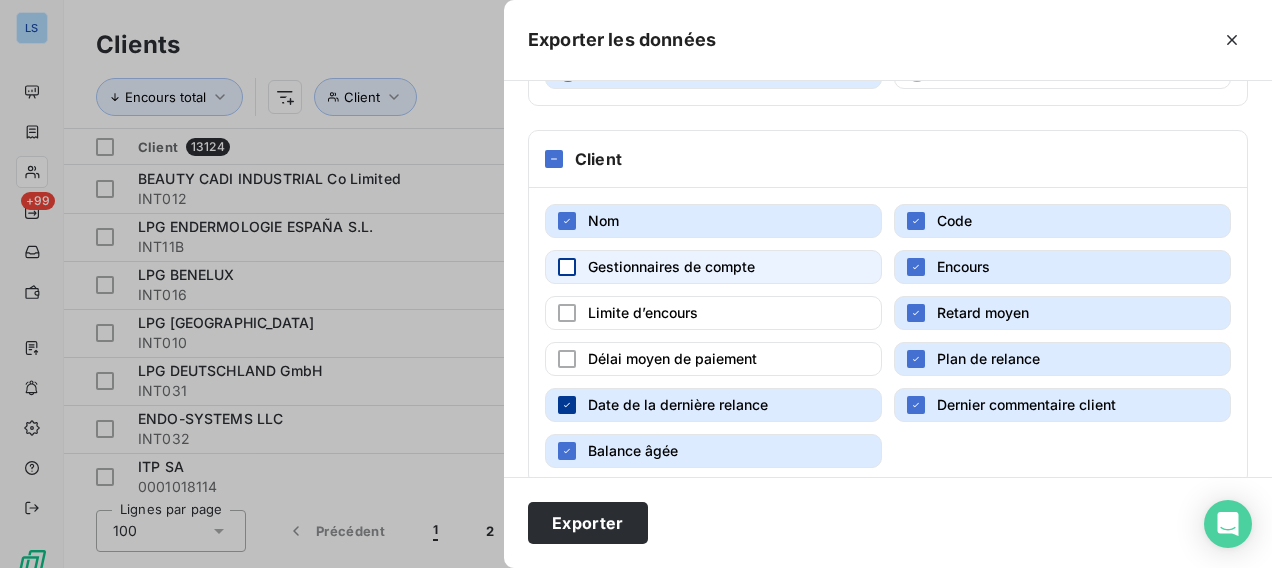 click 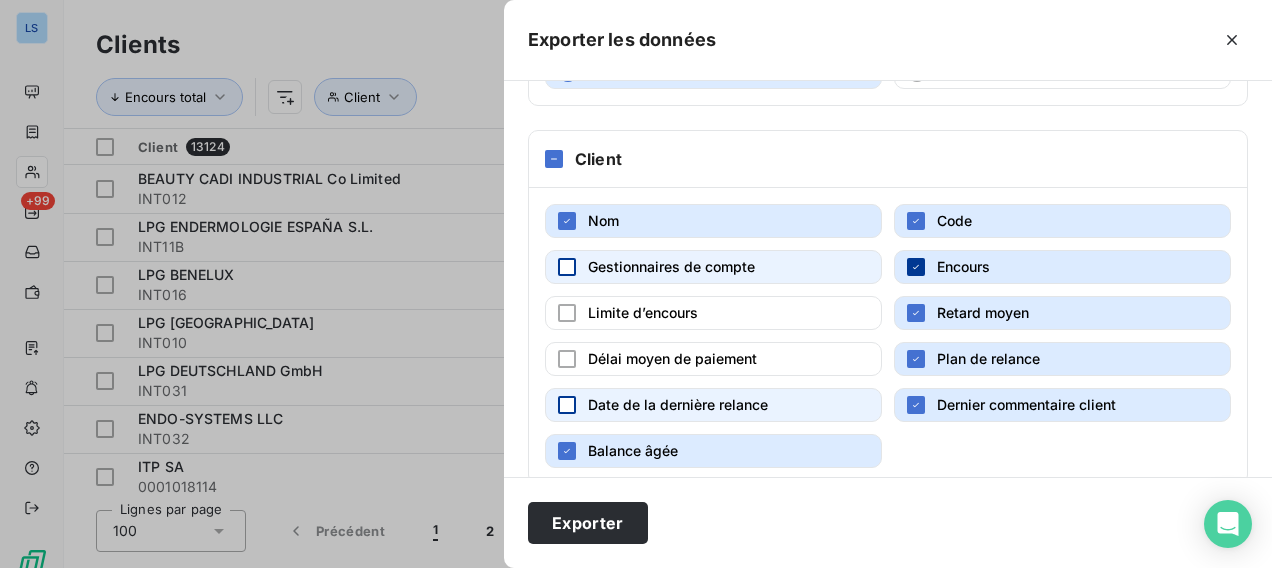click 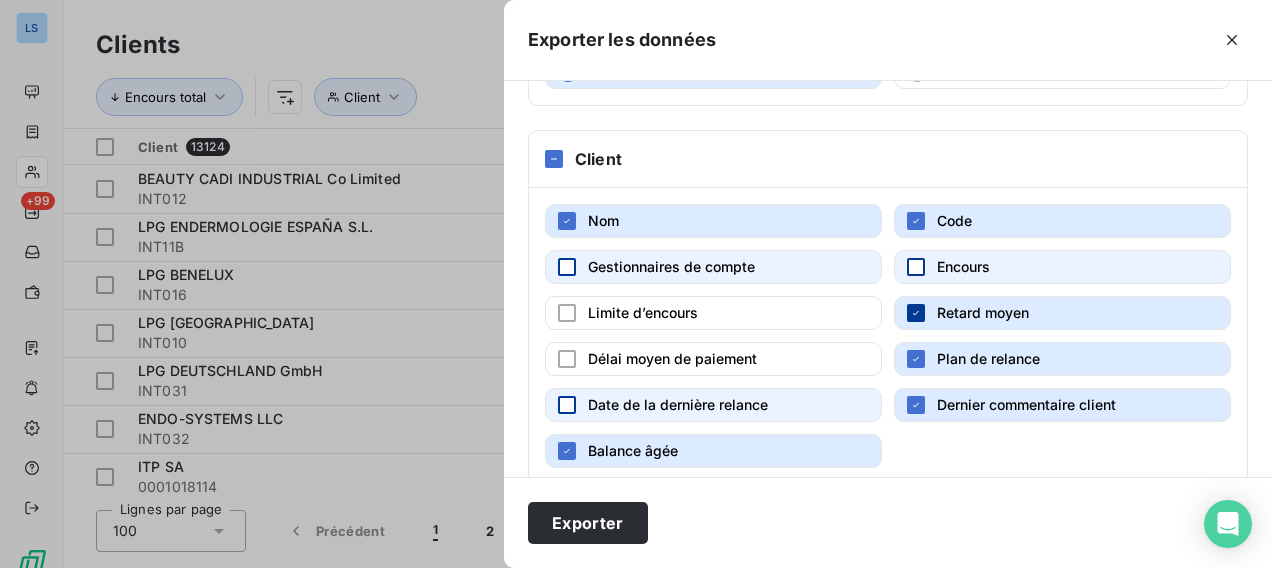 click at bounding box center [916, 313] 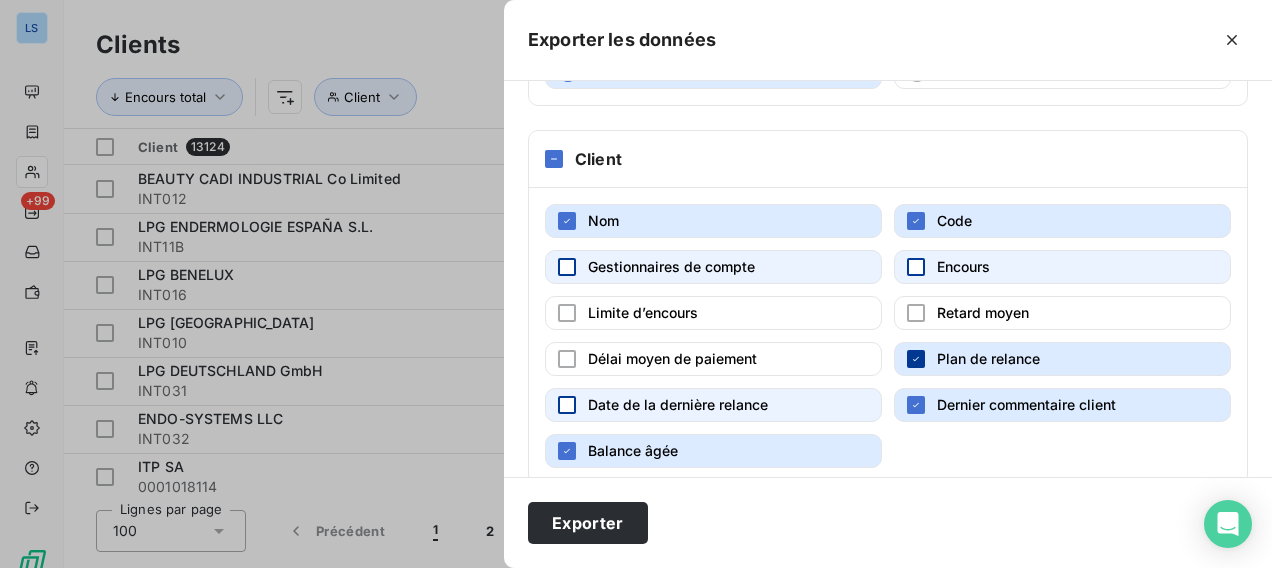 click 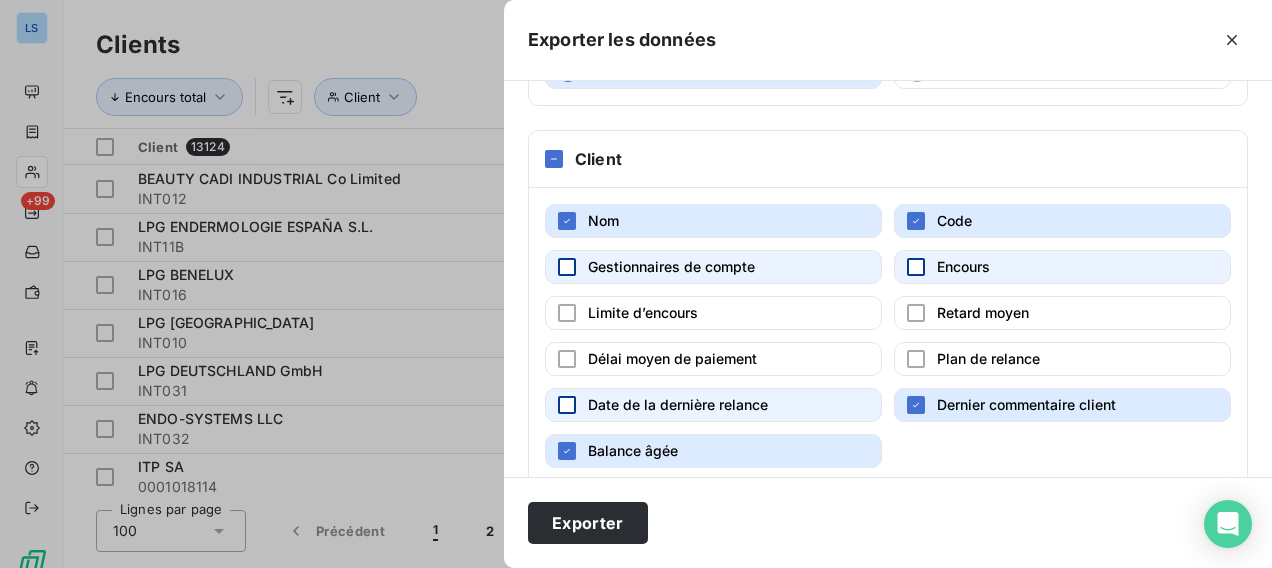 click on "Dernier commentaire client" at bounding box center (1062, 405) 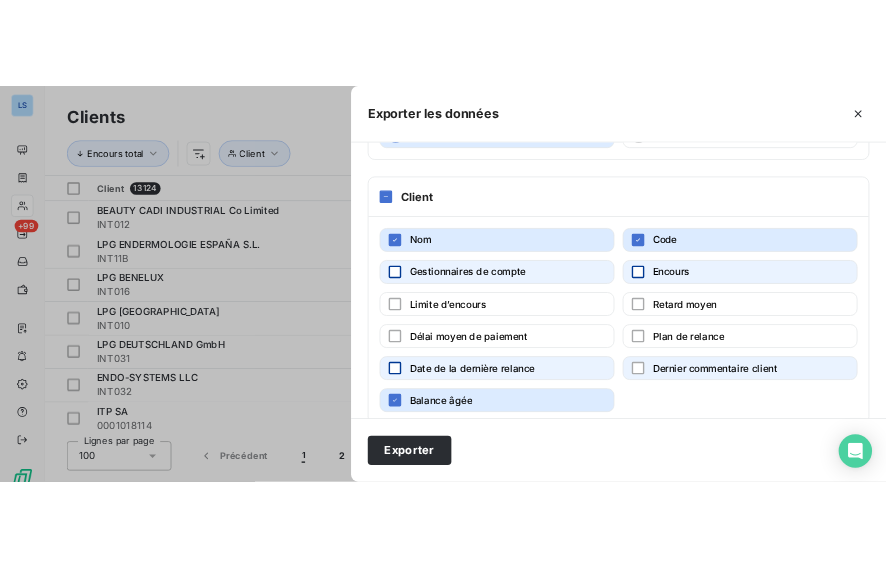 scroll, scrollTop: 372, scrollLeft: 0, axis: vertical 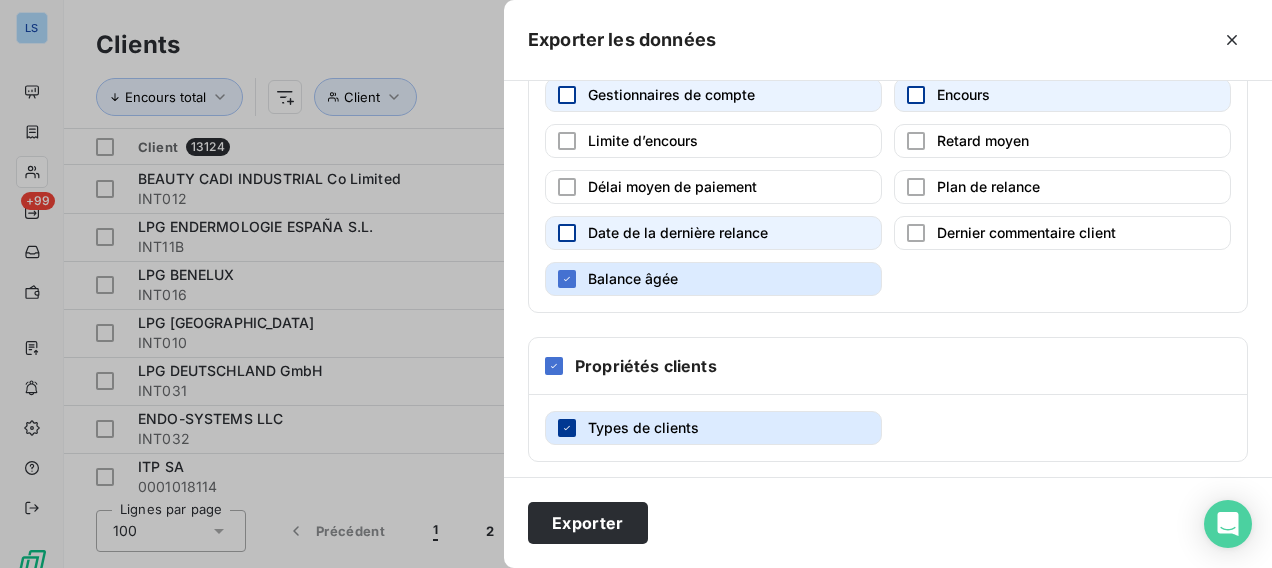 click 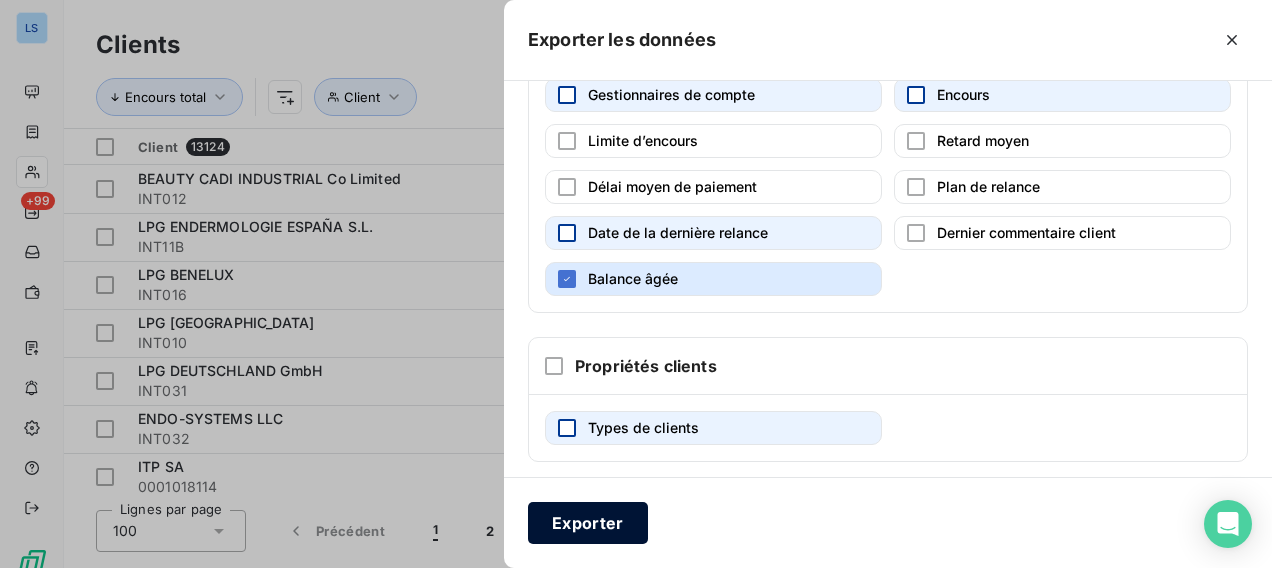 click on "Exporter" at bounding box center [588, 523] 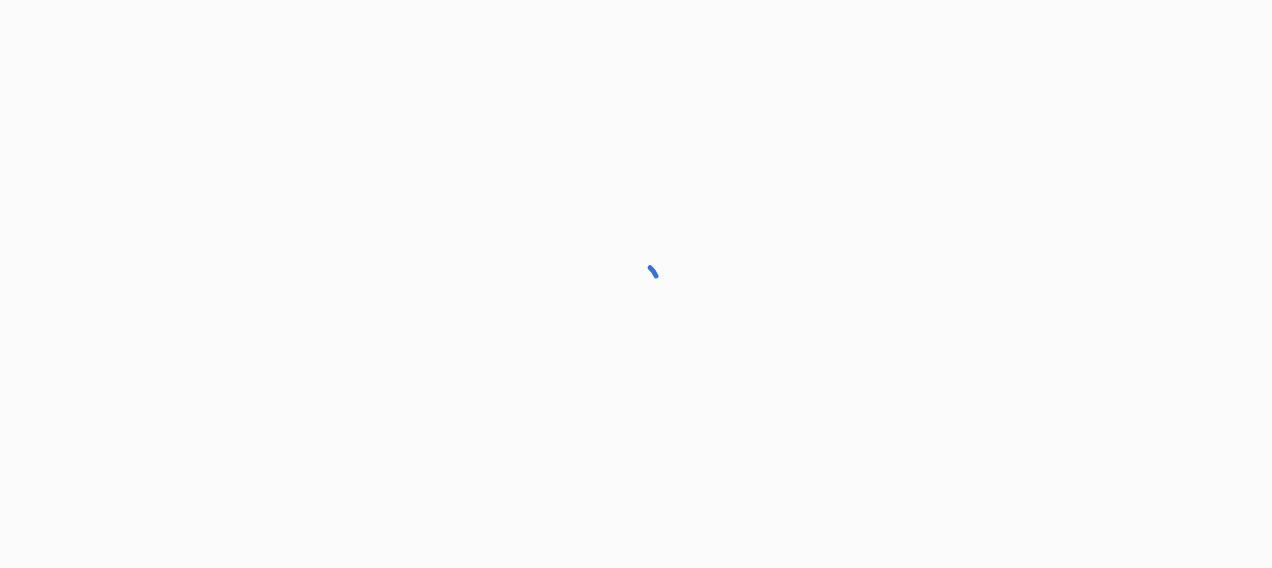 scroll, scrollTop: 0, scrollLeft: 0, axis: both 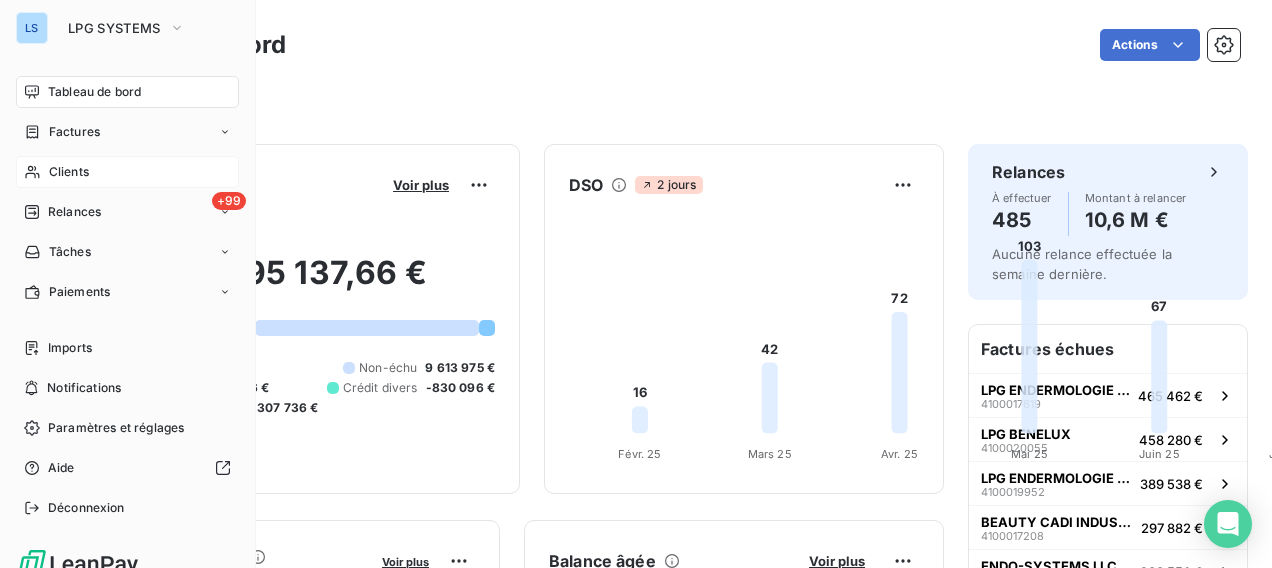 click on "Clients" at bounding box center (69, 172) 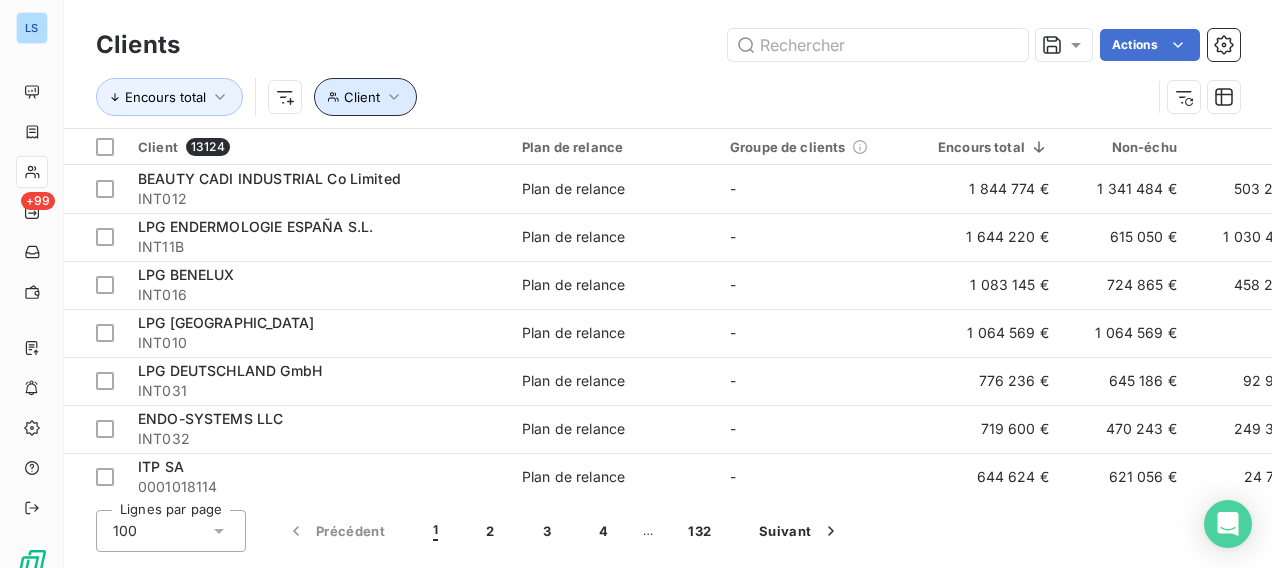 click 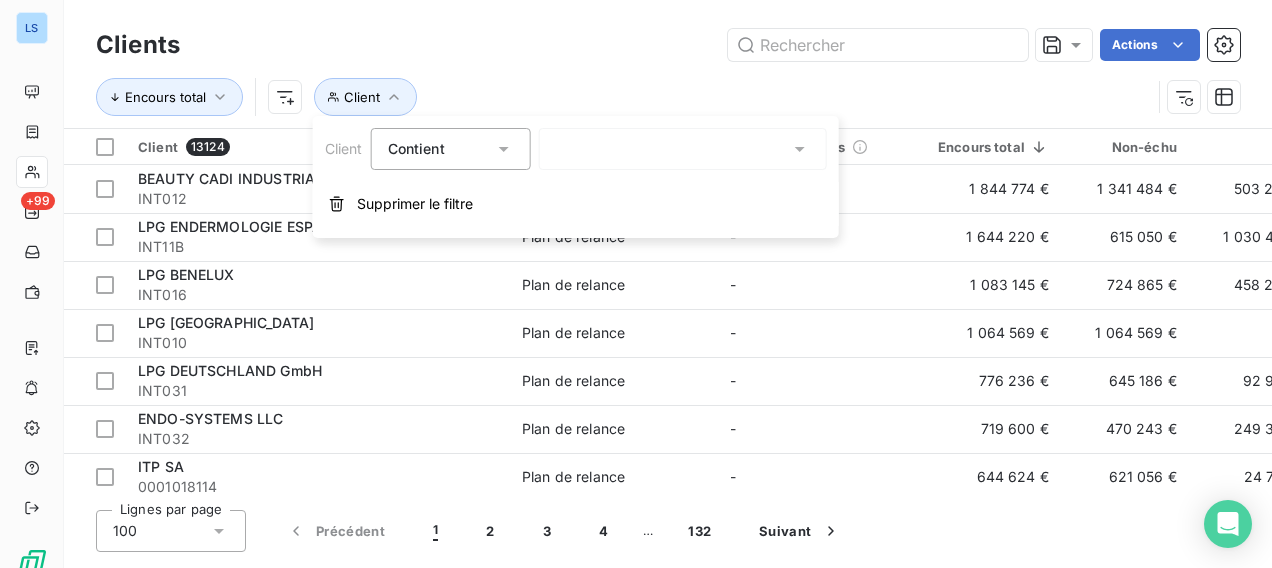 click at bounding box center (683, 149) 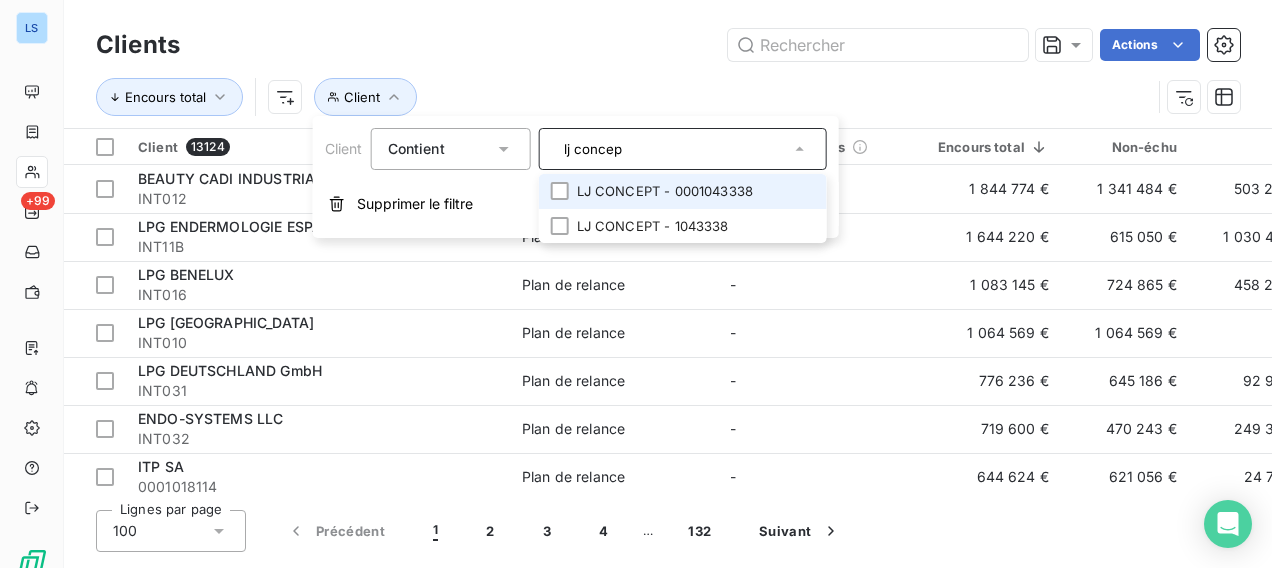 type on "lj concep" 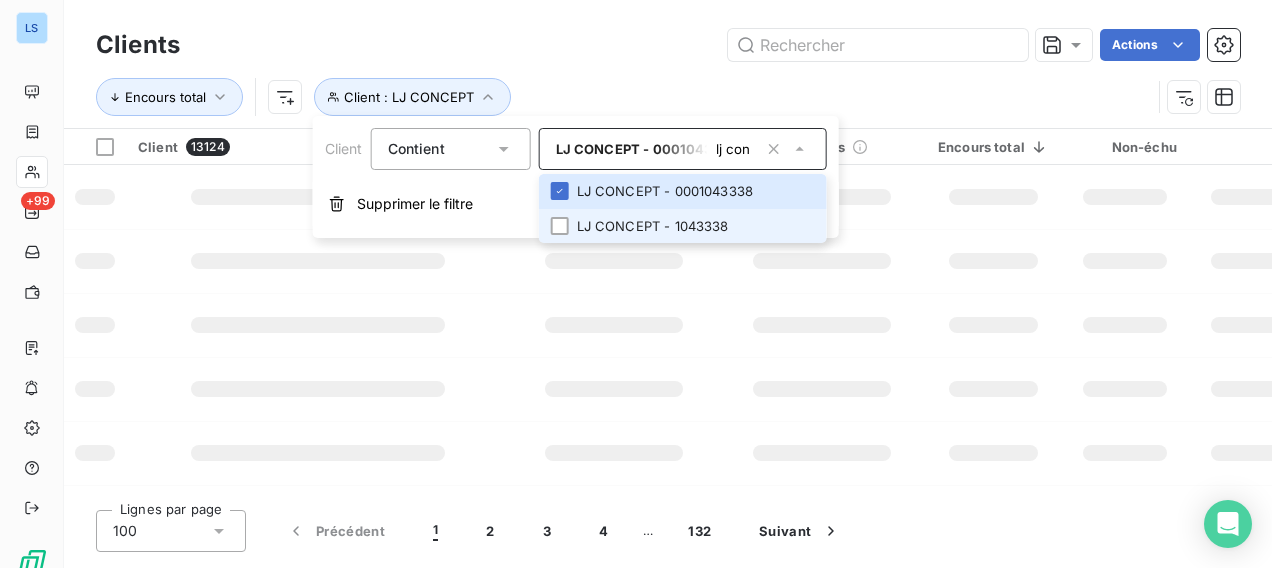 click on "LJ CONCEPT - 1043338" at bounding box center (683, 226) 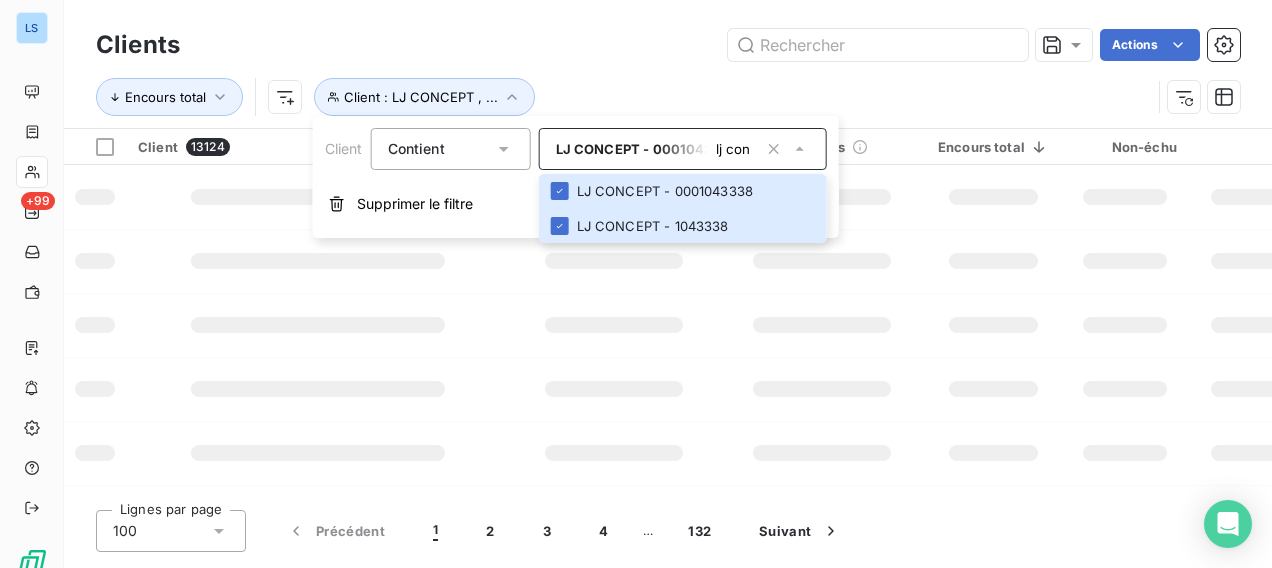 click on "Actions" at bounding box center (722, 45) 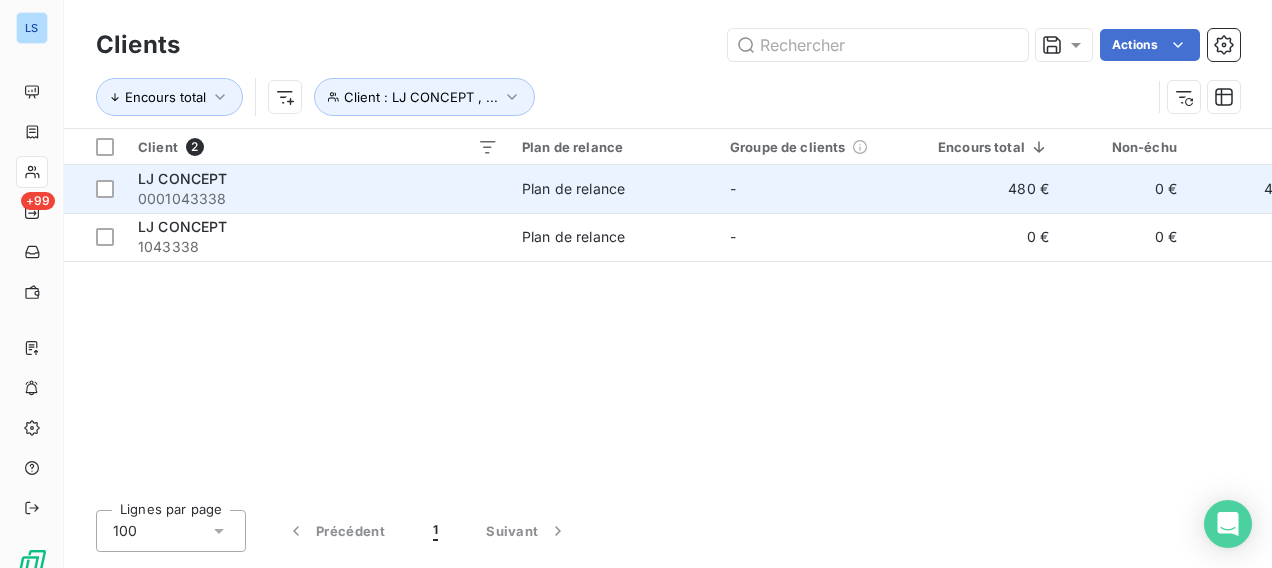 click on "Plan de relance" at bounding box center (614, 189) 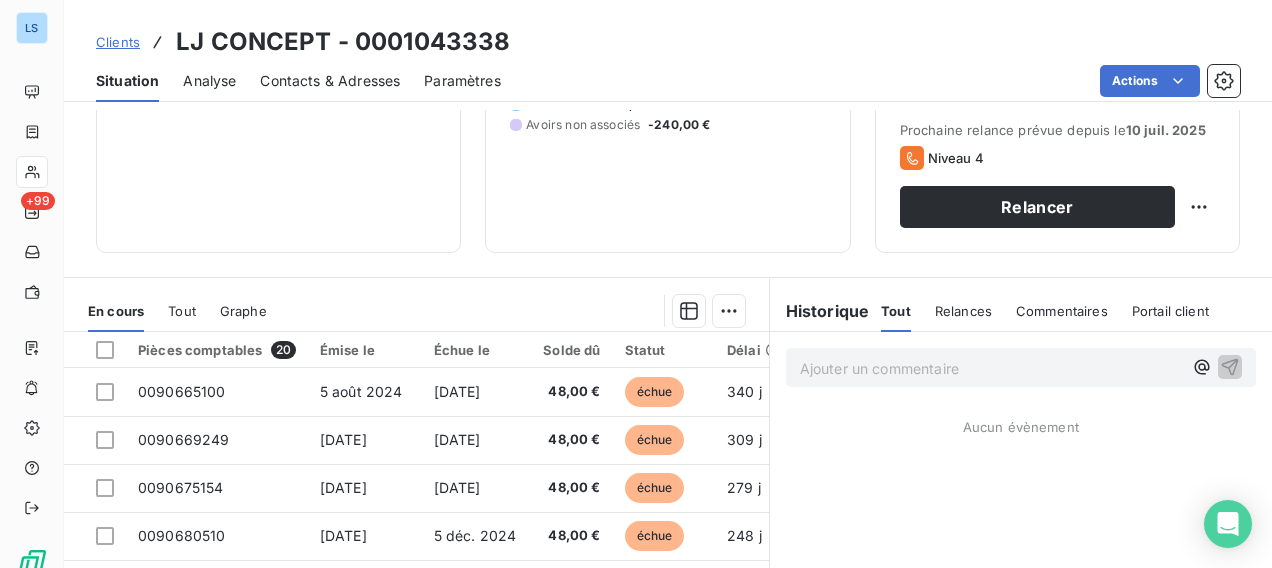 scroll, scrollTop: 300, scrollLeft: 0, axis: vertical 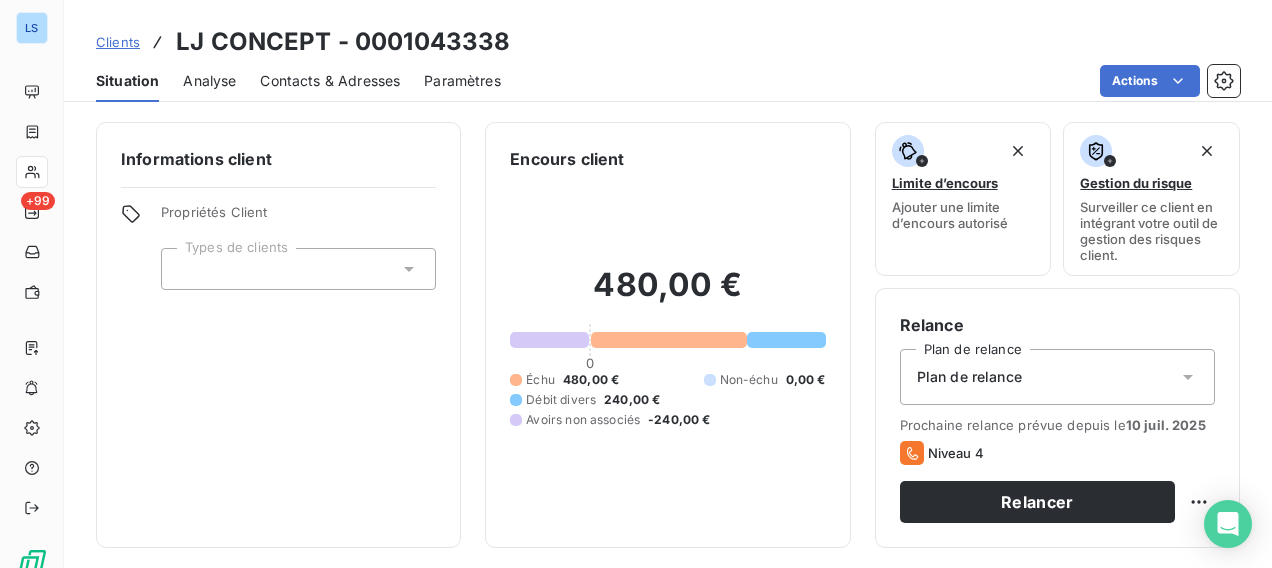 click on "Clients LJ CONCEPT - 0001043338" at bounding box center [668, 42] 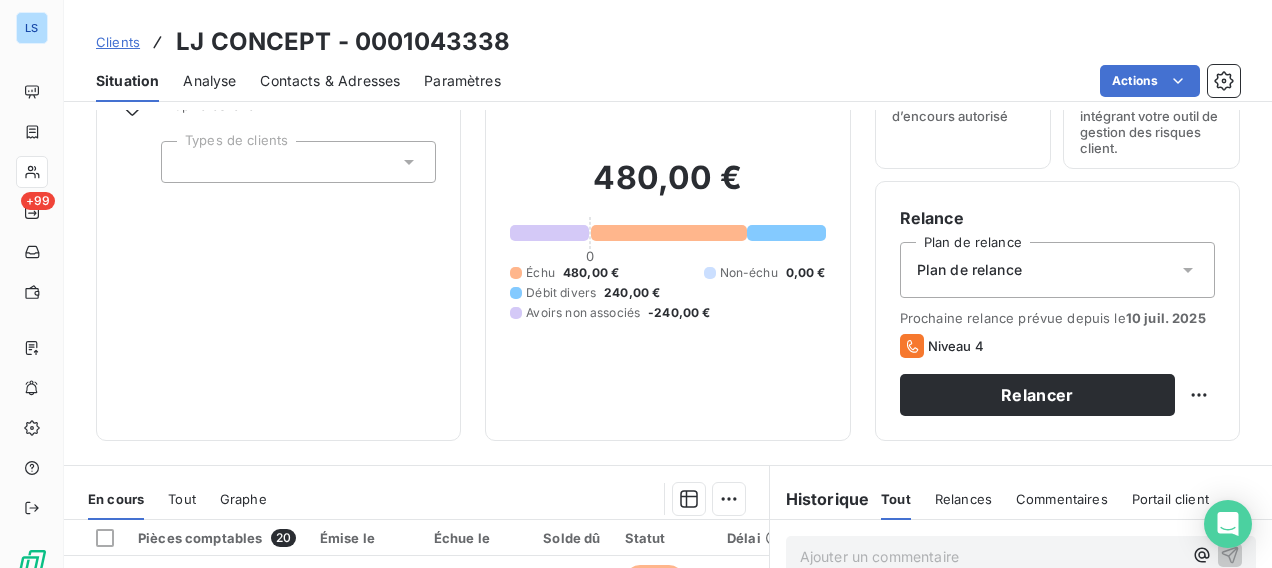 scroll, scrollTop: 0, scrollLeft: 0, axis: both 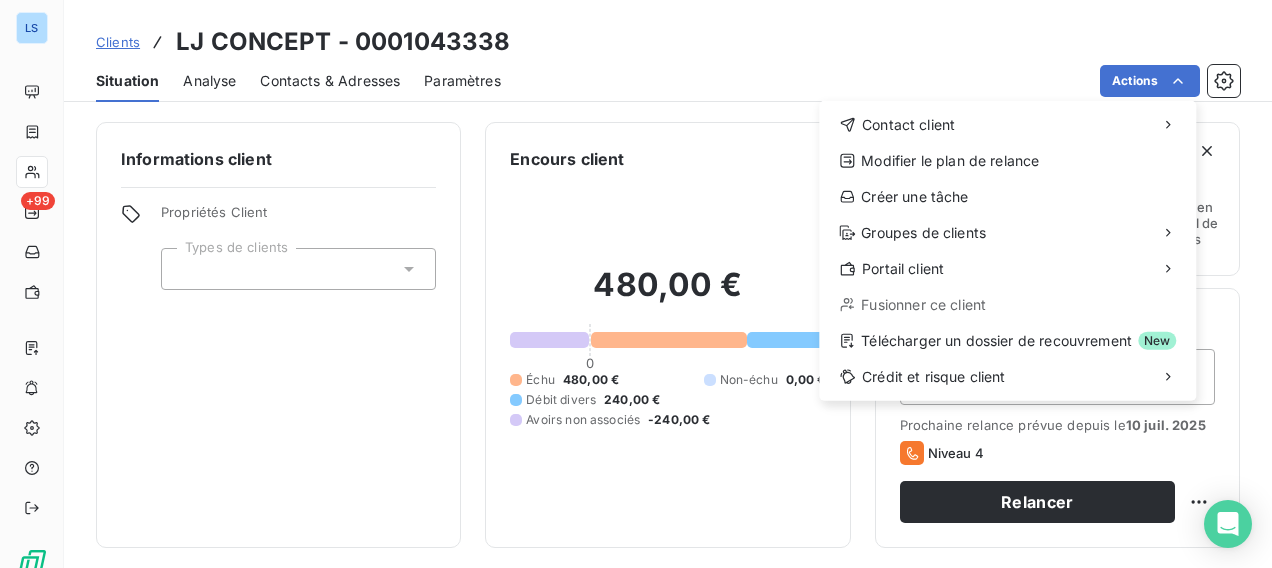 click on "LS +99 Clients LJ CONCEPT - 0001043338 Situation Analyse Contacts & Adresses Paramètres Actions Contact client Modifier le plan de relance Créer une tâche Groupes de clients Portail client Fusionner ce client Télécharger un dossier de recouvrement New Crédit et risque client Informations client Propriétés Client Types de clients Encours client   480,00 € 0 Échu 480,00 € Non-échu 0,00 €   Débit divers 240,00 € Avoirs non associés -240,00 €   Limite d’encours Ajouter une limite d’encours autorisé Gestion du risque Surveiller ce client en intégrant votre outil de gestion des risques client. Relance Plan de relance Plan de relance Prochaine relance prévue depuis le  10 juil. 2025 Niveau 4 Relancer En cours Tout Graphe Pièces comptables 20 Émise le Échue le Solde dû Statut Délai   Retard   0090665100 5 août 2024 4 sept. 2024 48,00 € échue 340 j +310 j 0090669249 5 sept. 2024 5 oct. 2024 48,00 € échue 309 j +279 j 0090675154 5 oct. 2024 4 nov. 2024 25" at bounding box center (636, 284) 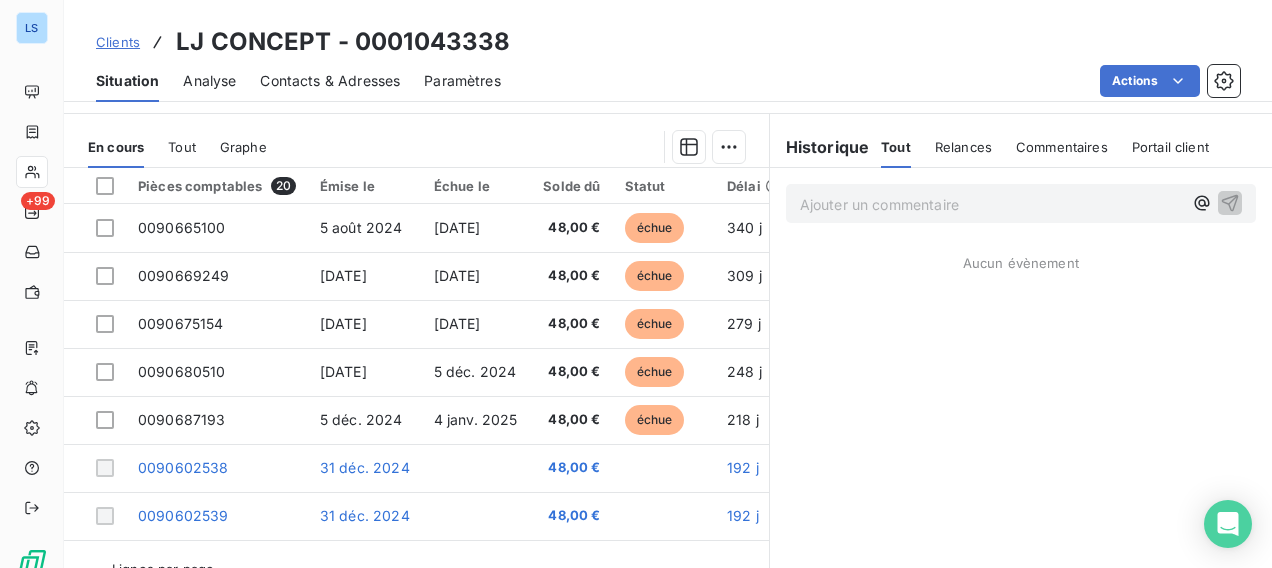 scroll, scrollTop: 502, scrollLeft: 0, axis: vertical 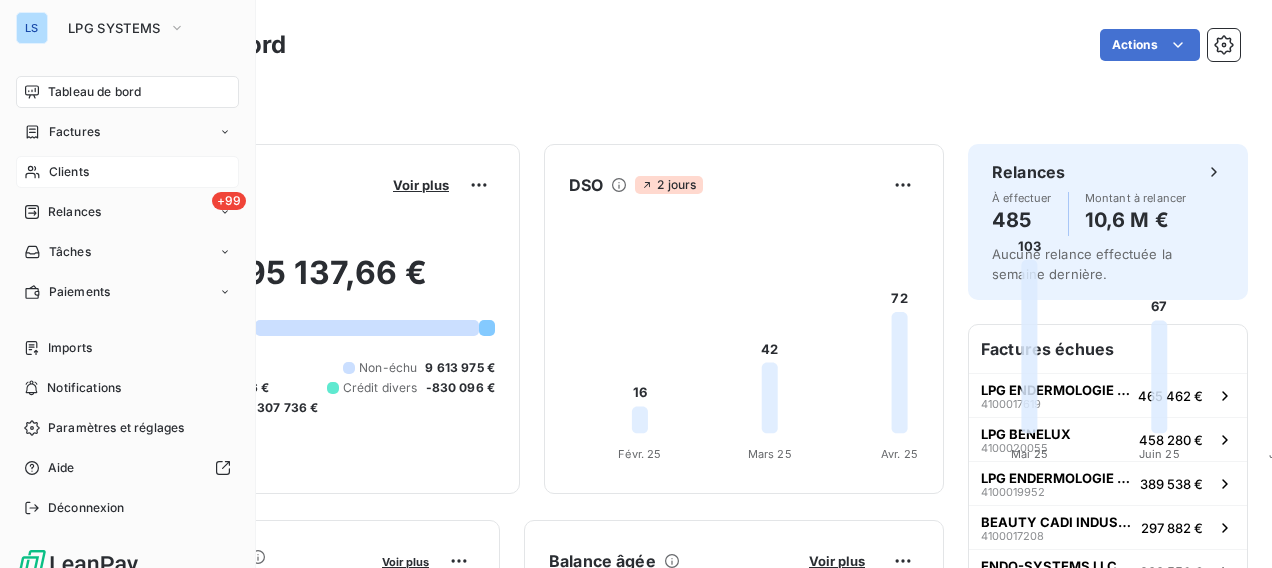 click on "Clients" at bounding box center [69, 172] 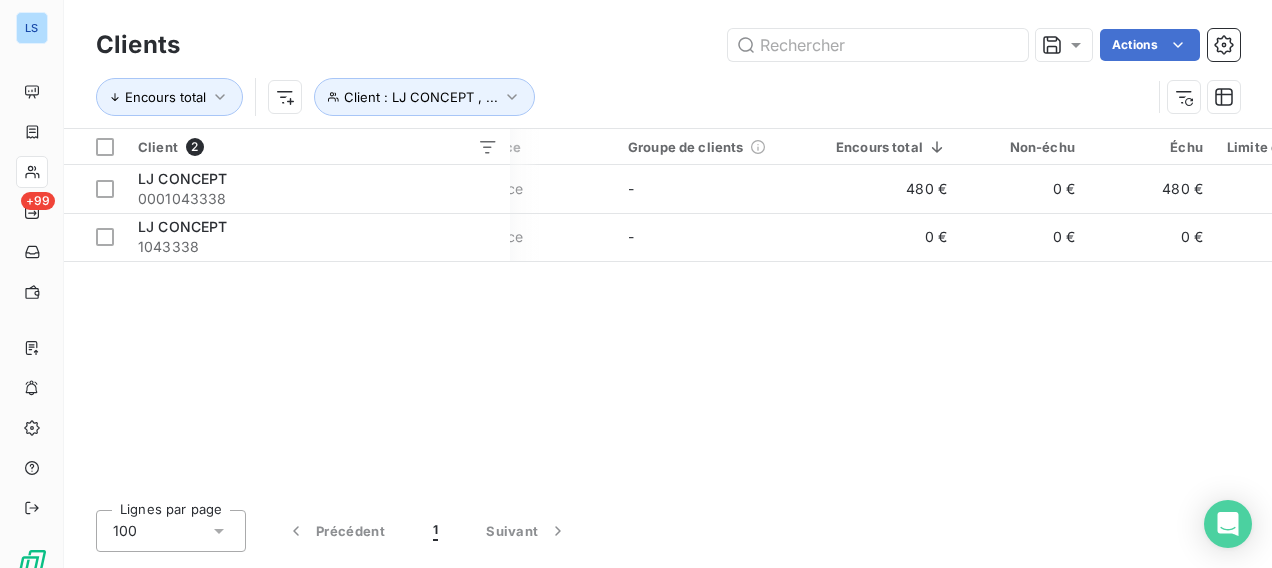 scroll, scrollTop: 0, scrollLeft: 0, axis: both 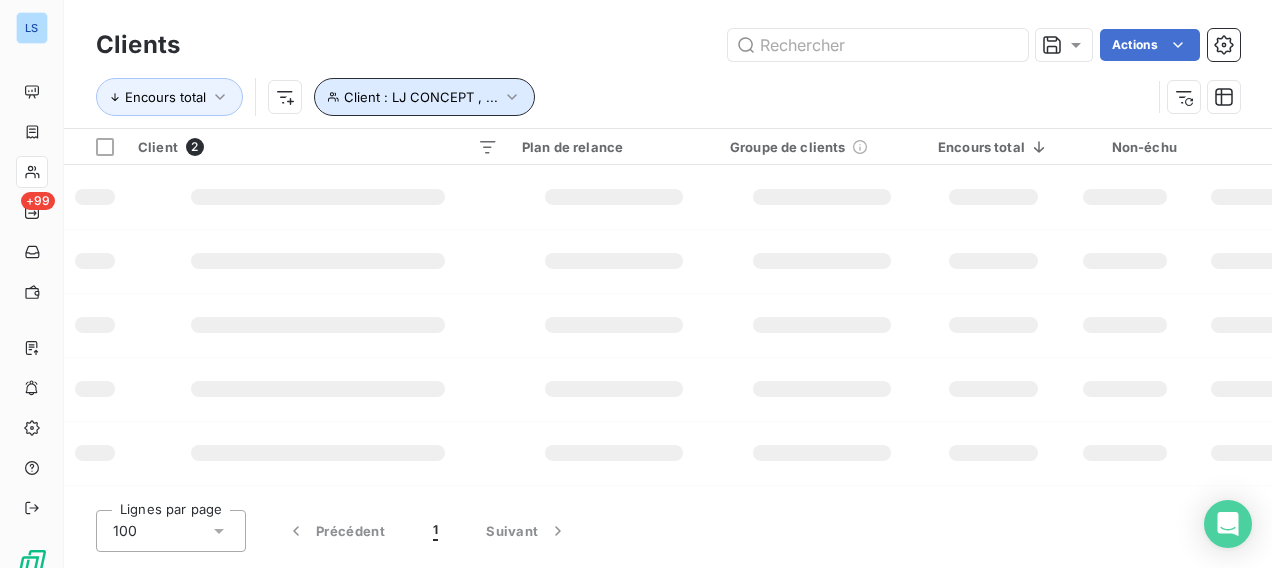 click 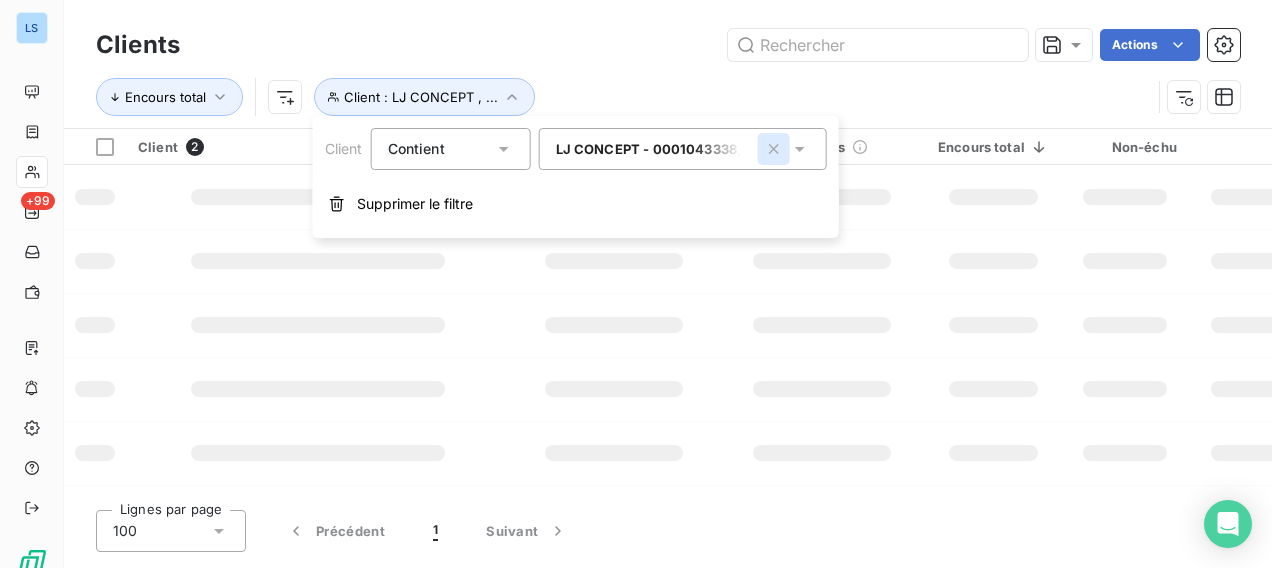 click 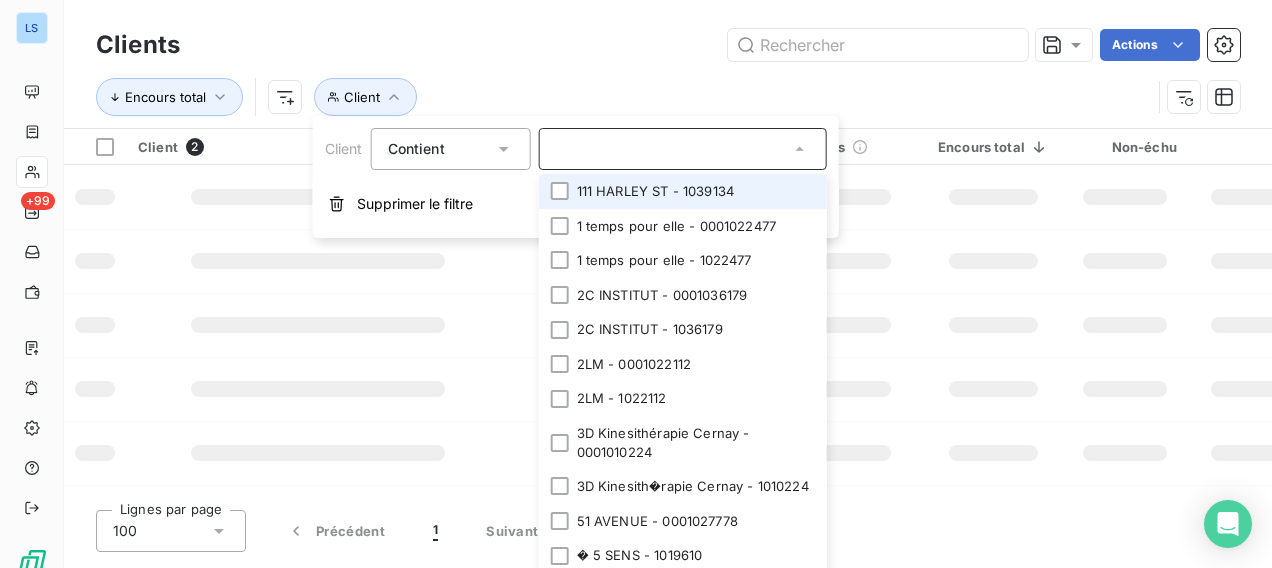 click at bounding box center (673, 149) 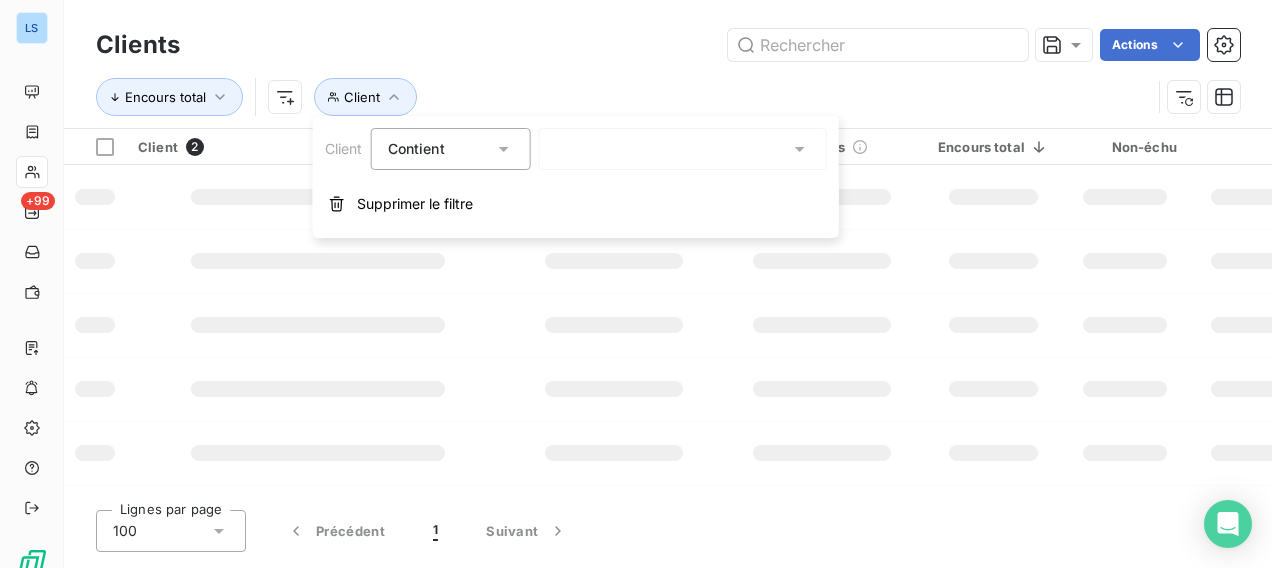 paste on "1032305" 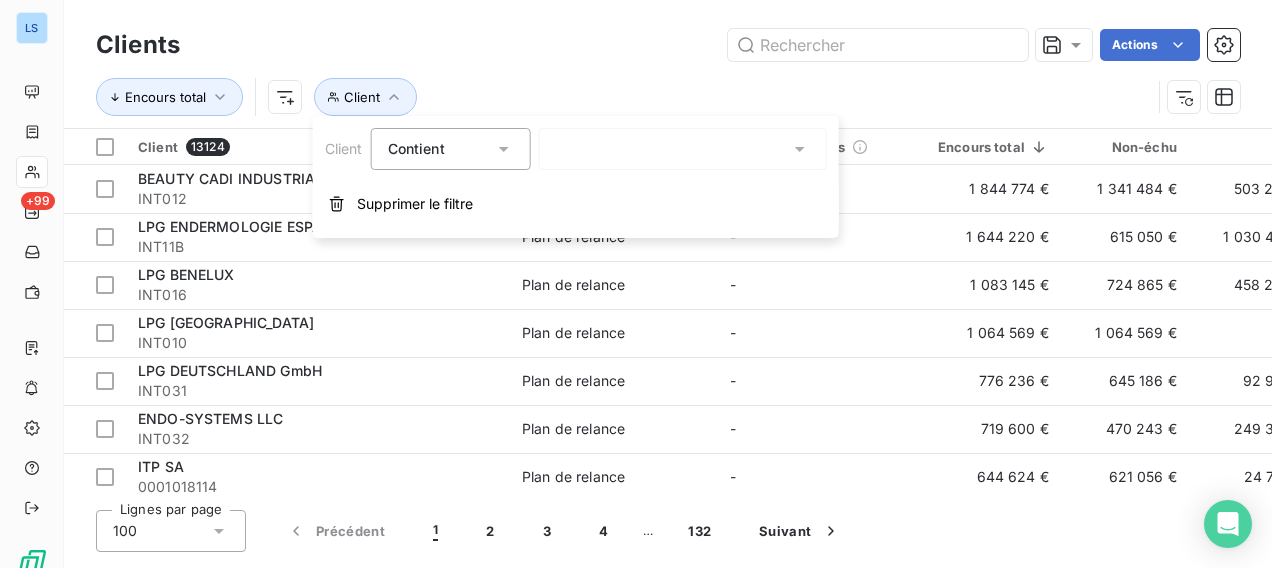 click at bounding box center [683, 149] 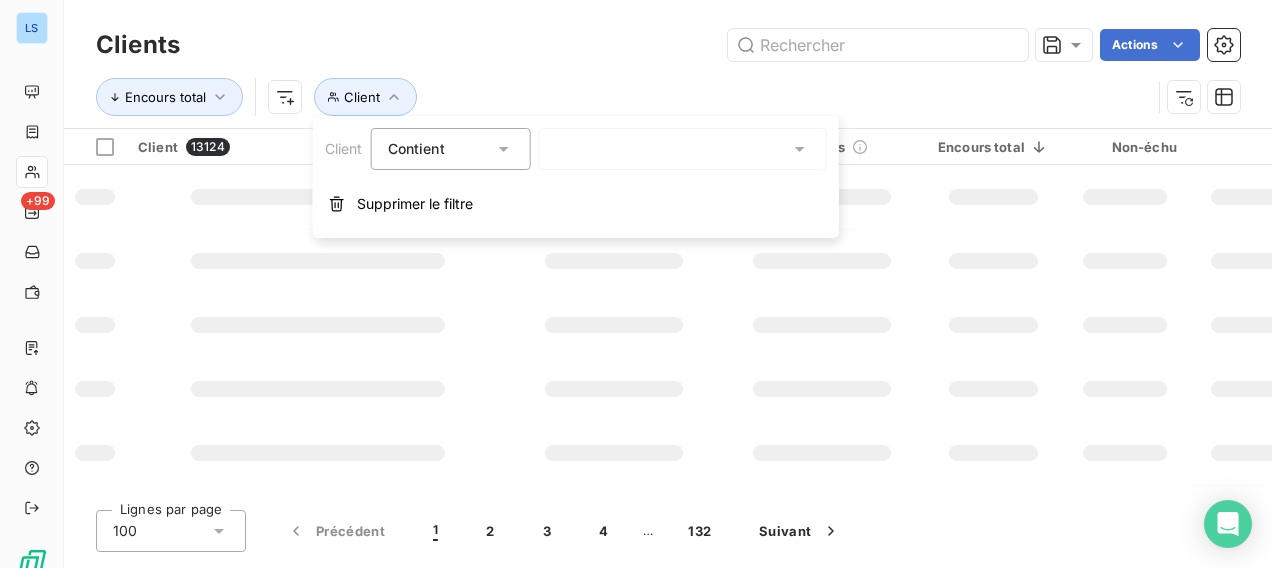 click on "1032305" at bounding box center [683, 149] 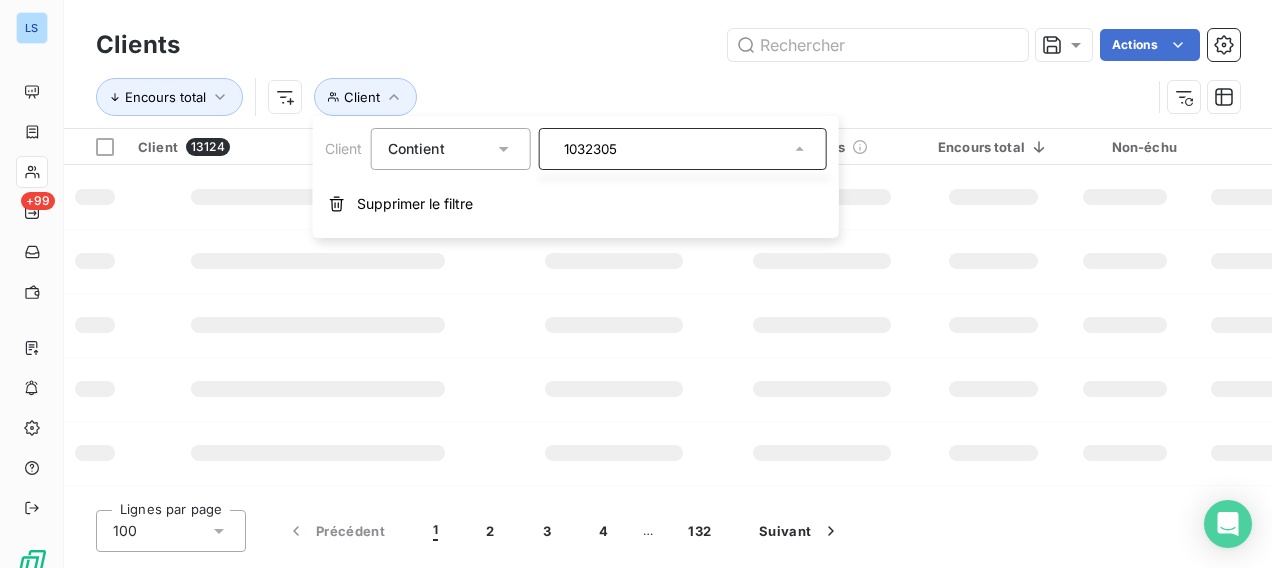 drag, startPoint x: 718, startPoint y: 152, endPoint x: 490, endPoint y: 134, distance: 228.70943 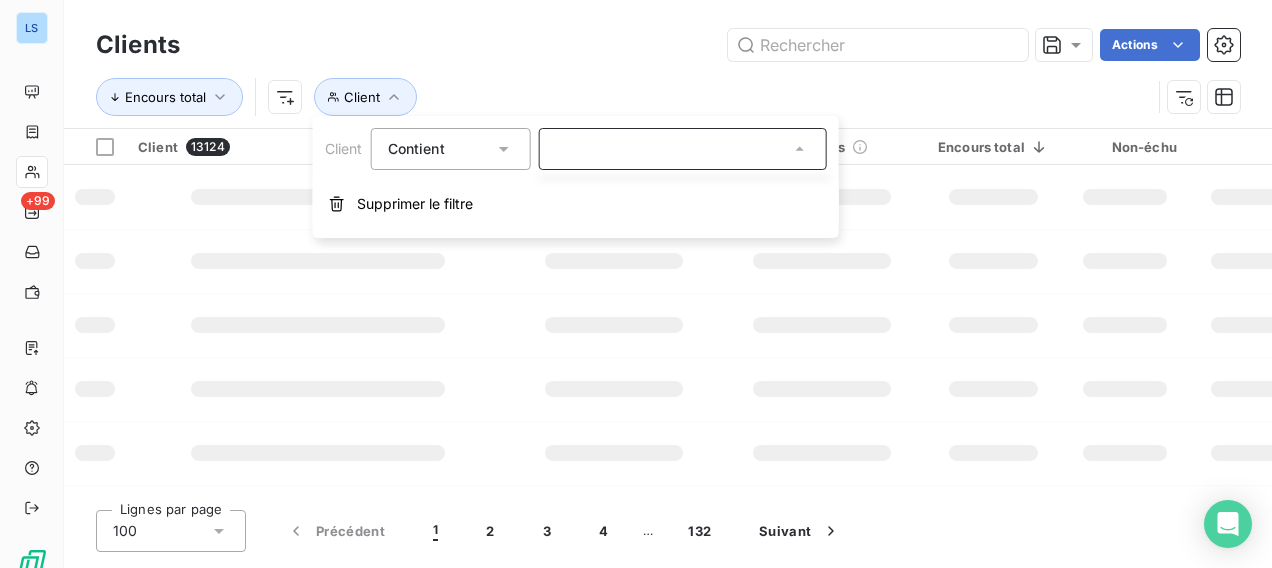 paste on "1032264" 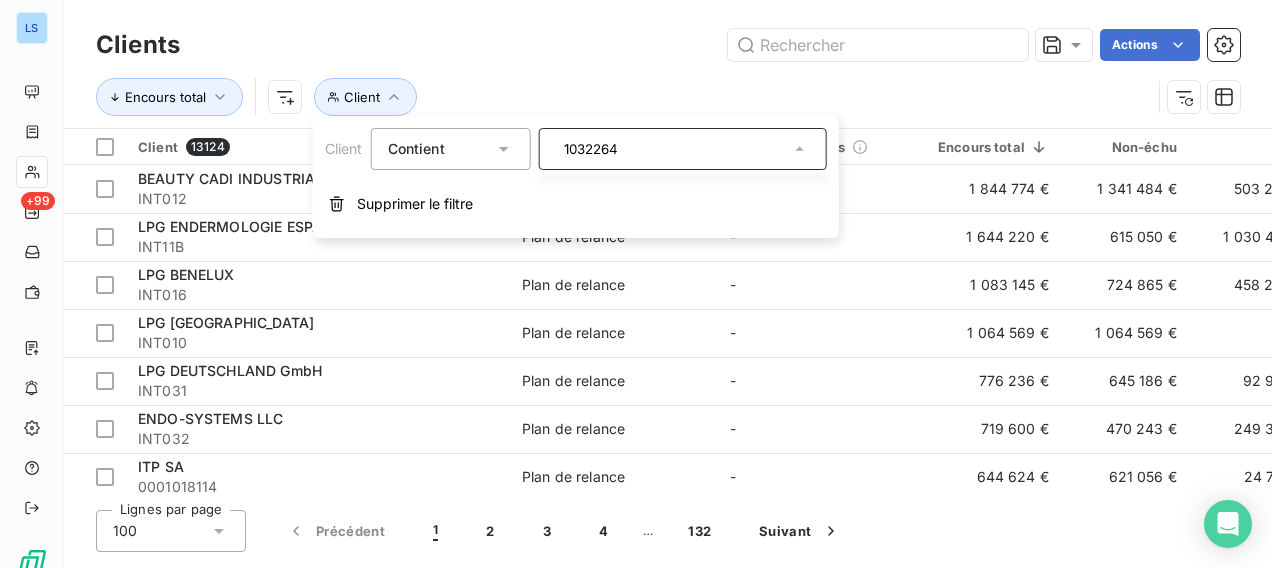 type on "1032264" 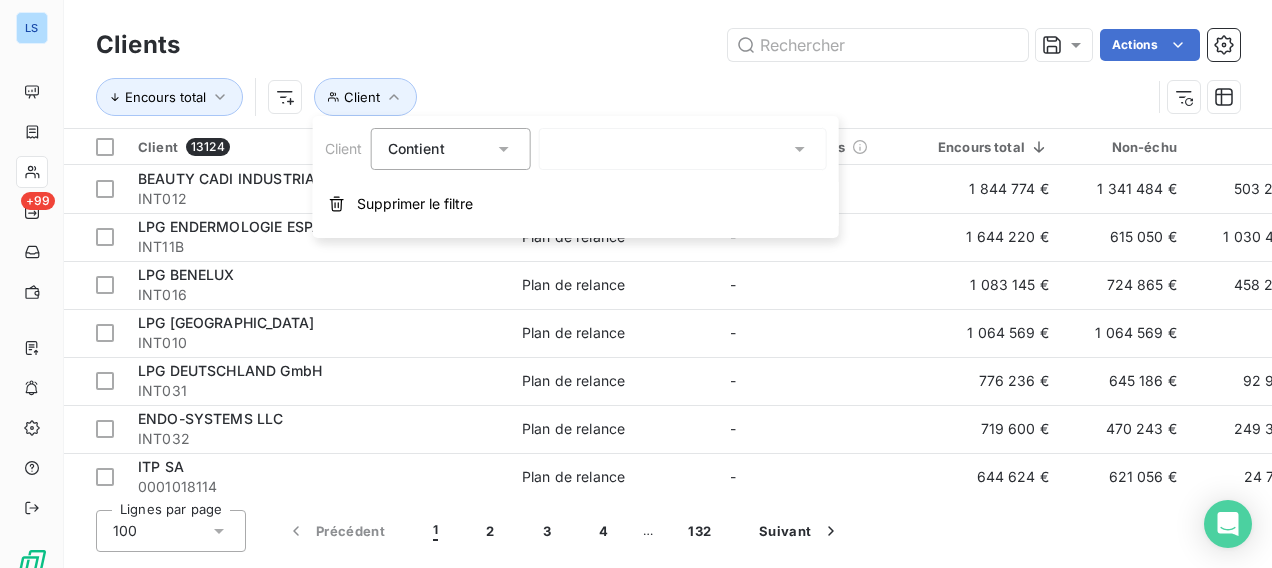 type on "1032264" 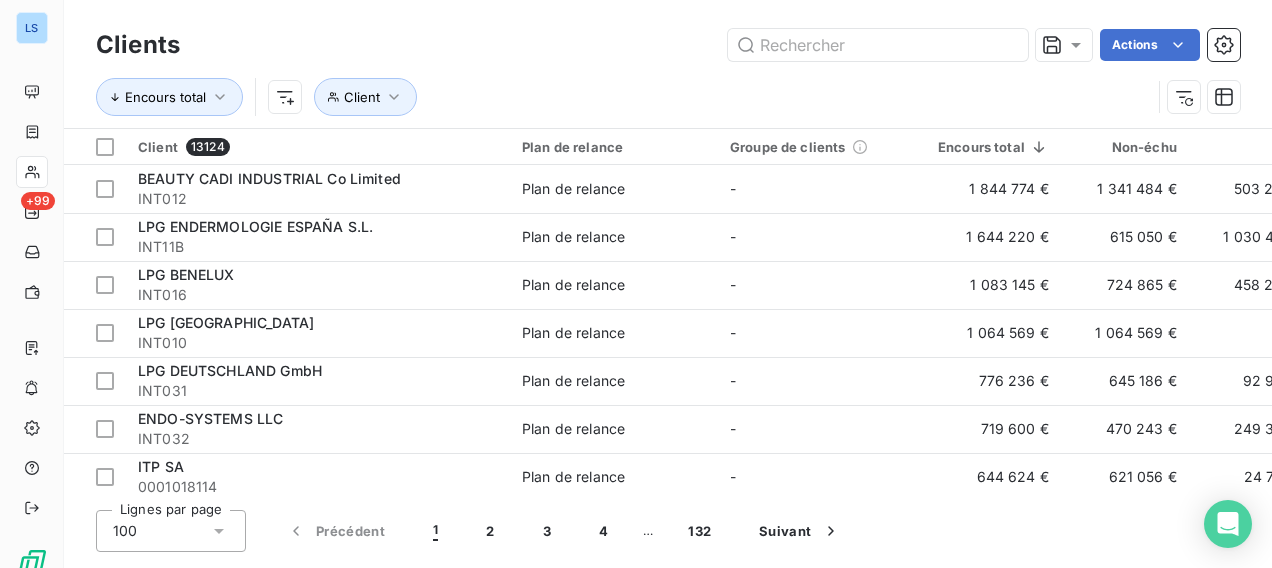 click on "Actions" at bounding box center (722, 45) 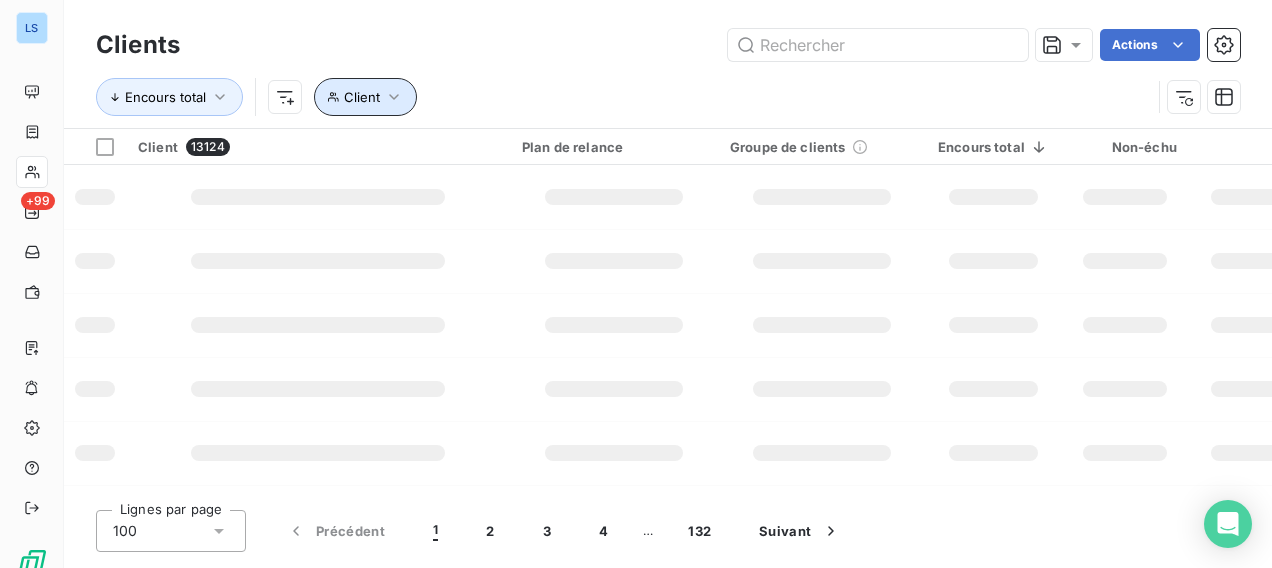 click on "Client" at bounding box center (362, 97) 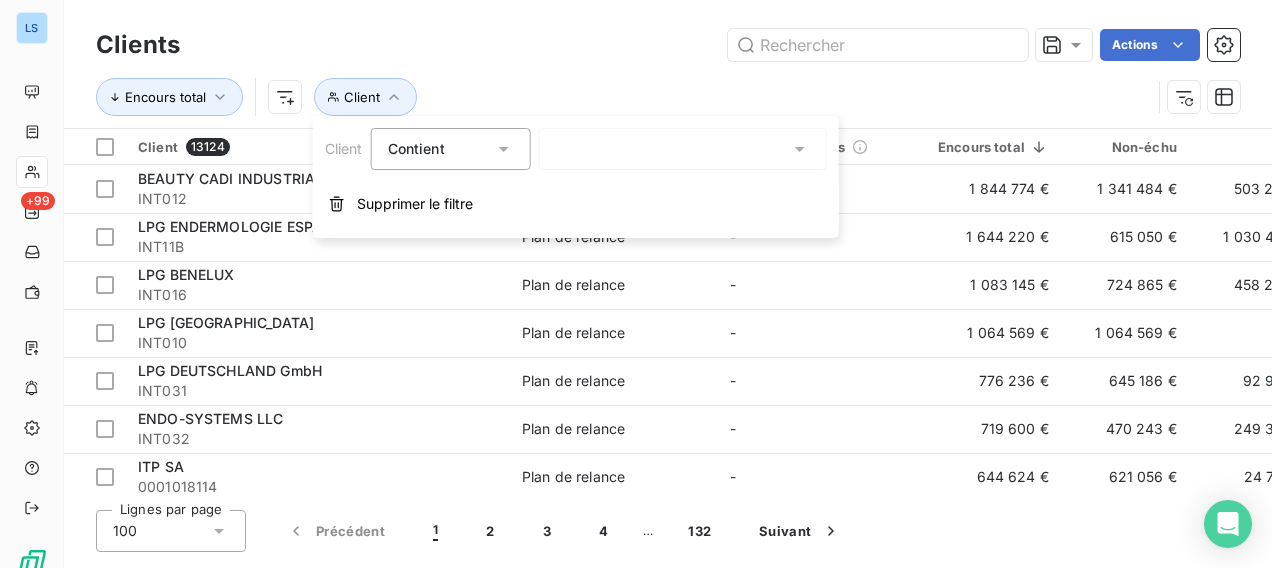 drag, startPoint x: 573, startPoint y: 142, endPoint x: 600, endPoint y: 144, distance: 27.073973 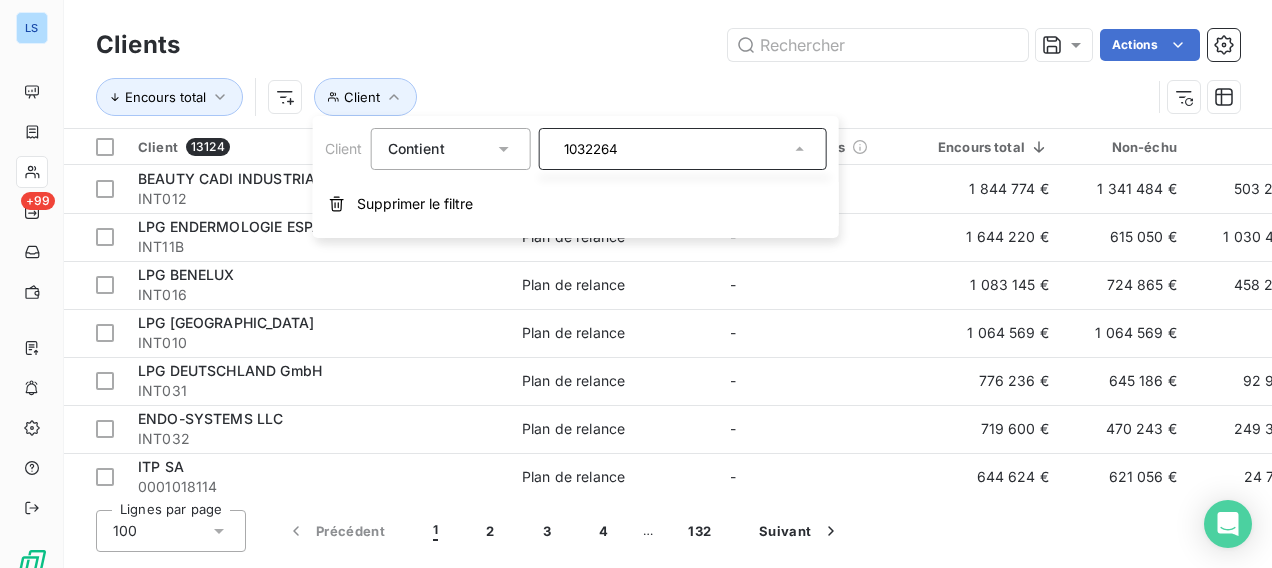 drag, startPoint x: 686, startPoint y: 144, endPoint x: 468, endPoint y: 140, distance: 218.0367 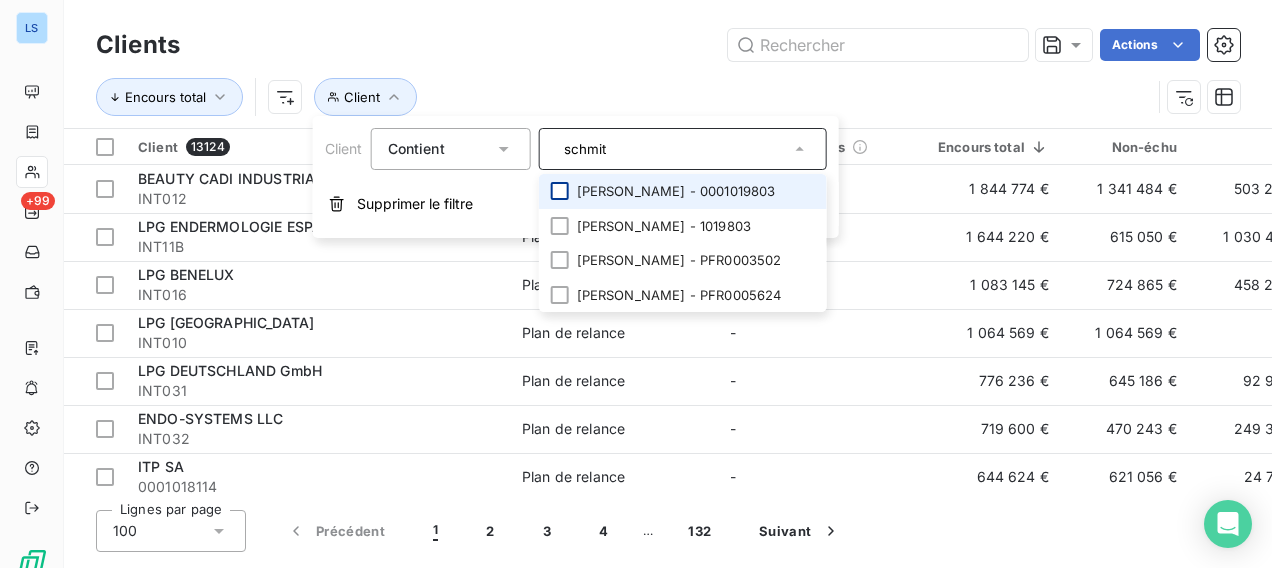 type on "schmit" 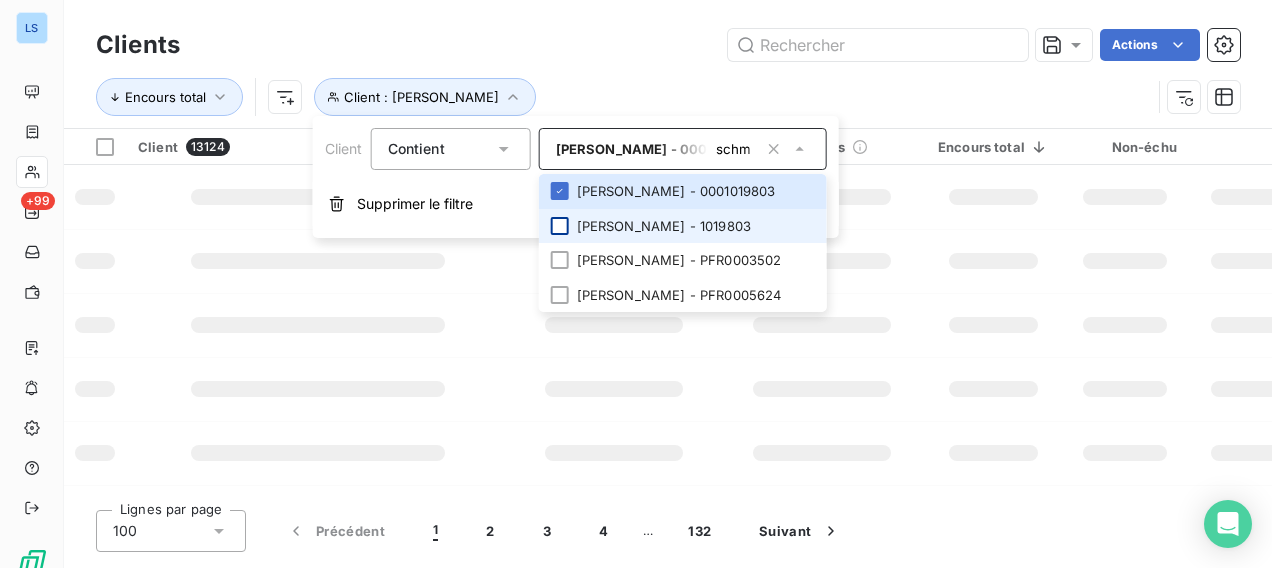 click at bounding box center [560, 226] 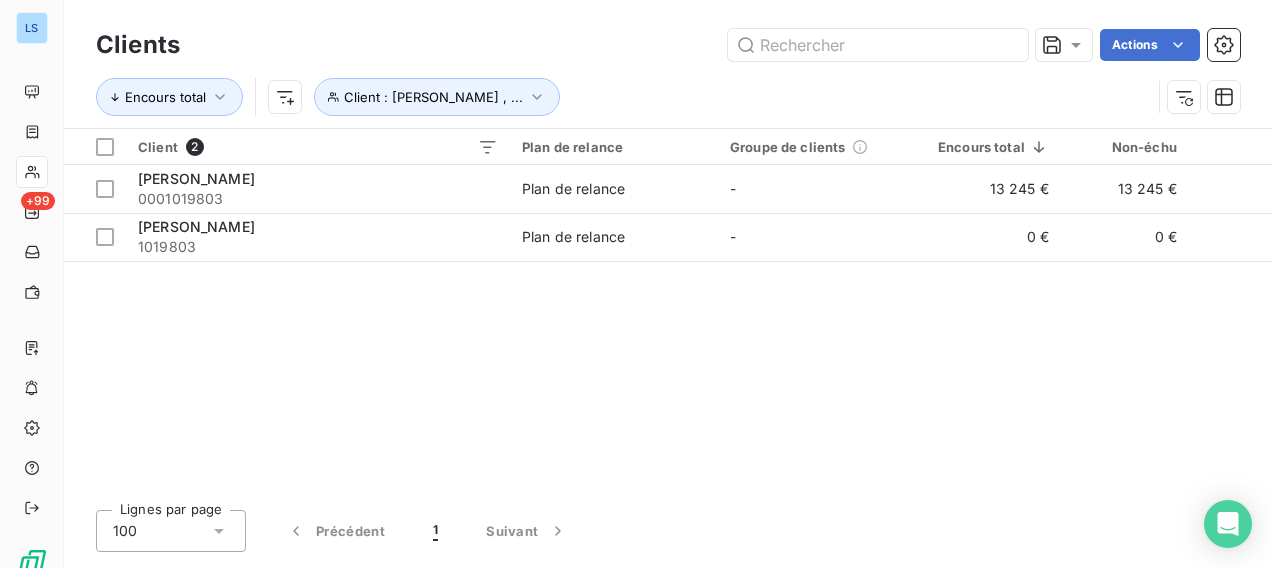 click on "Client 2 Plan de relance Groupe de clients Encours total Non-échu Échu Limite d’encours Délai moyen de paiement Types de clients Martine SCHMITT 0001019803 Plan de relance - 13 245 € 13 245 € 0 € - 57 jours - Martine SCHMITT 1019803 Plan de relance - 0 € 0 € 0 € - -" at bounding box center [668, 311] 